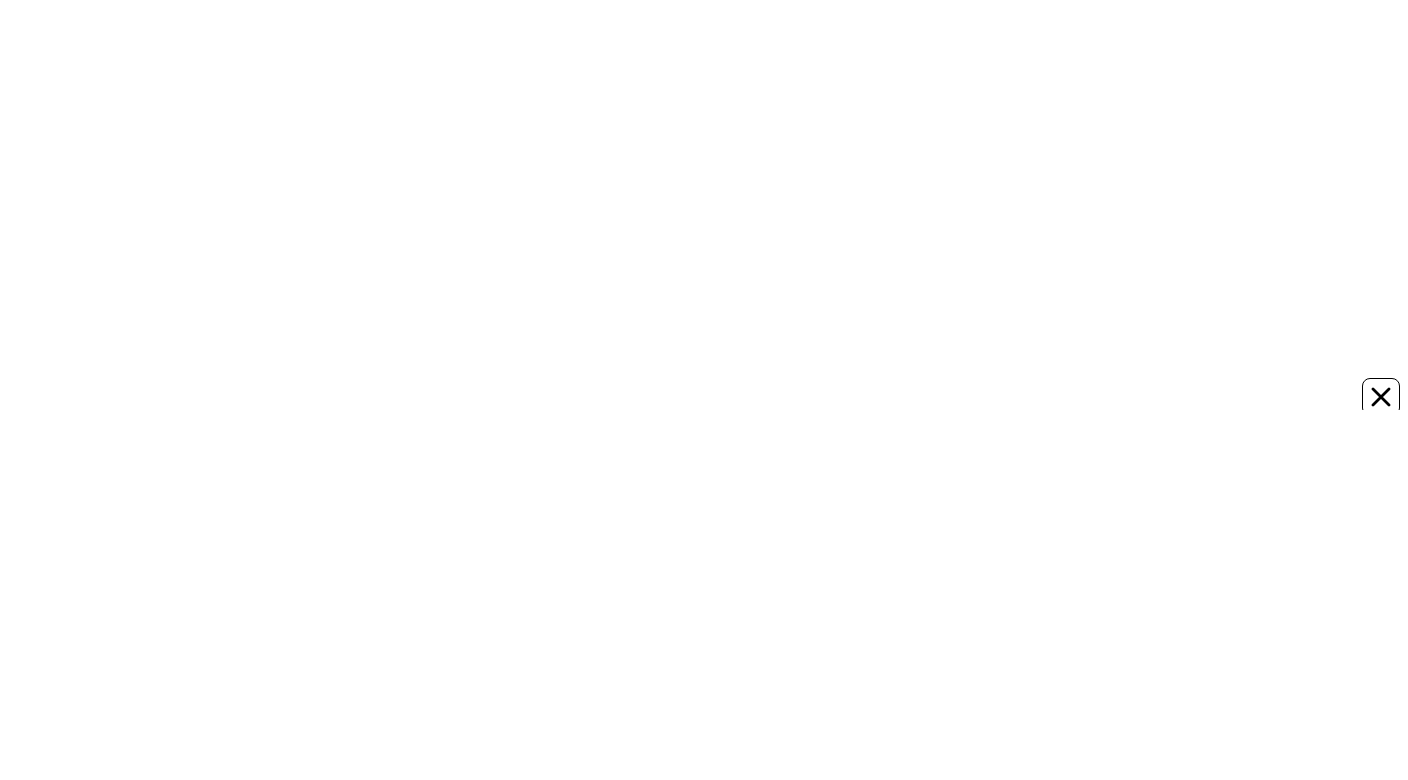 scroll, scrollTop: 0, scrollLeft: 0, axis: both 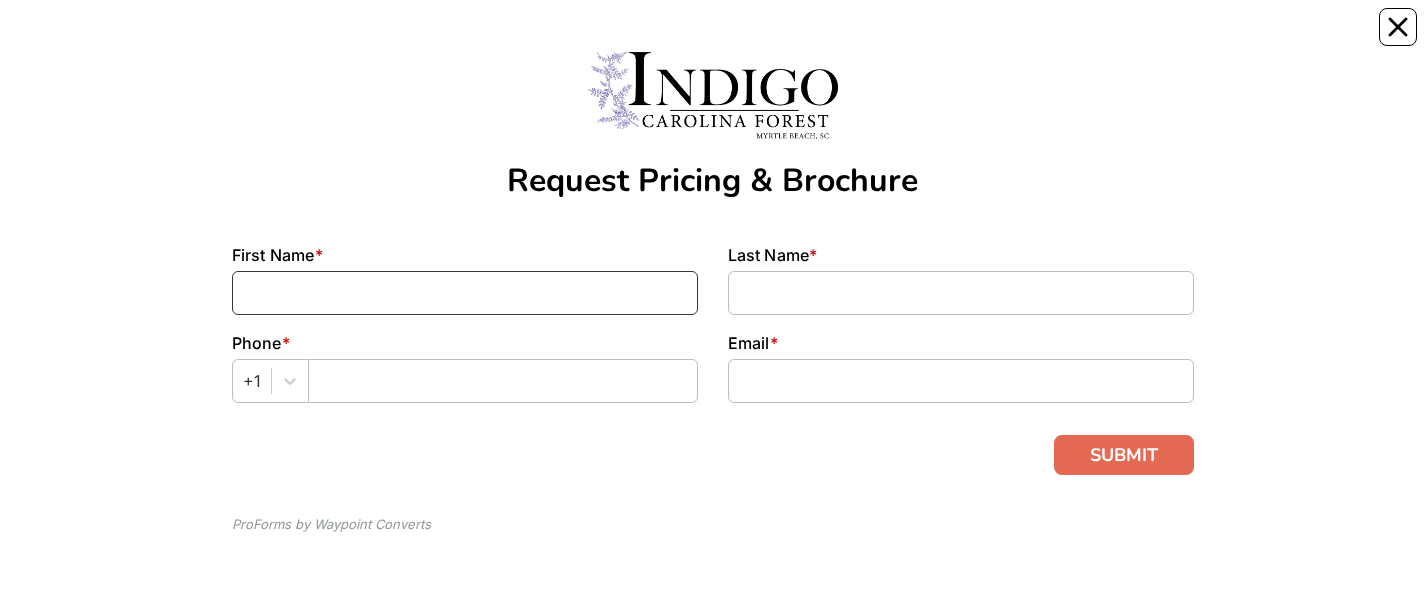 click at bounding box center (465, 293) 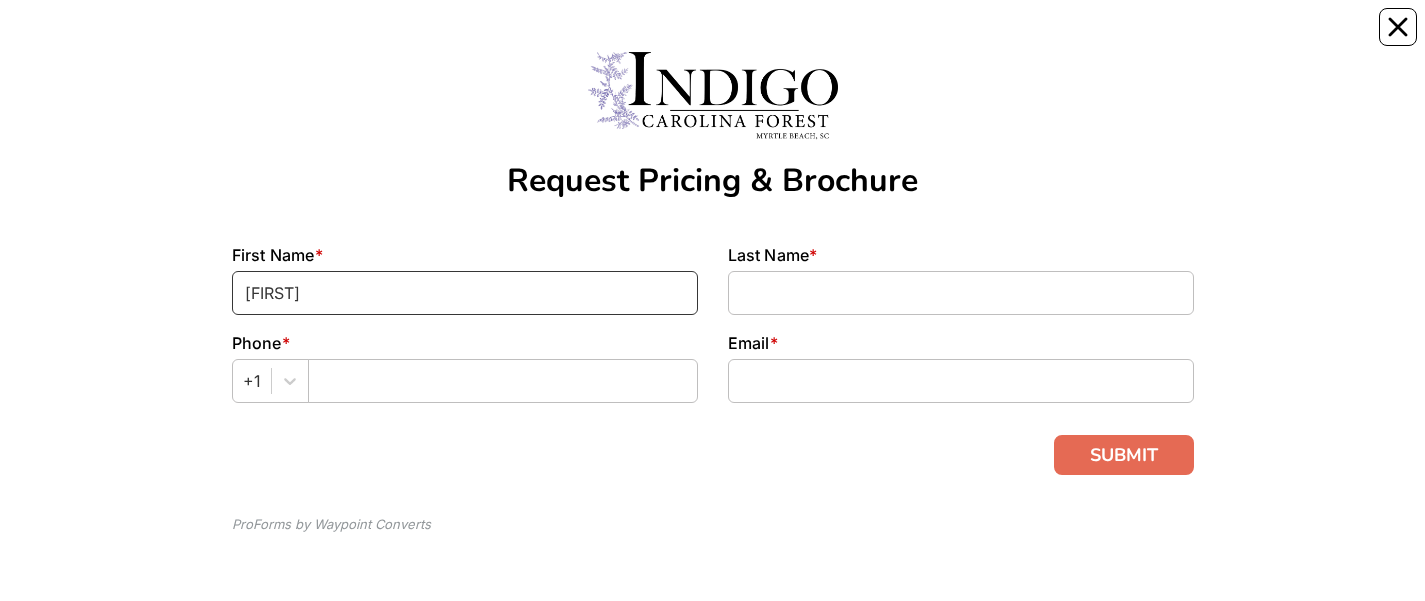 type on "[FIRST]" 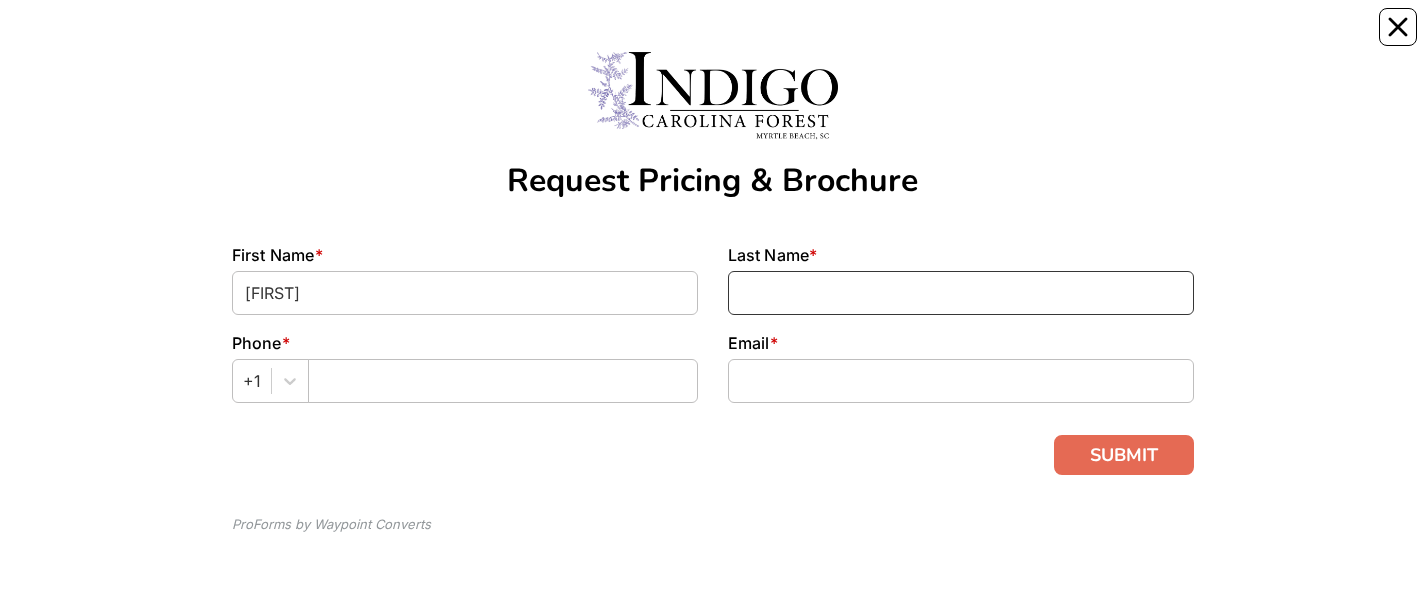 click at bounding box center [961, 293] 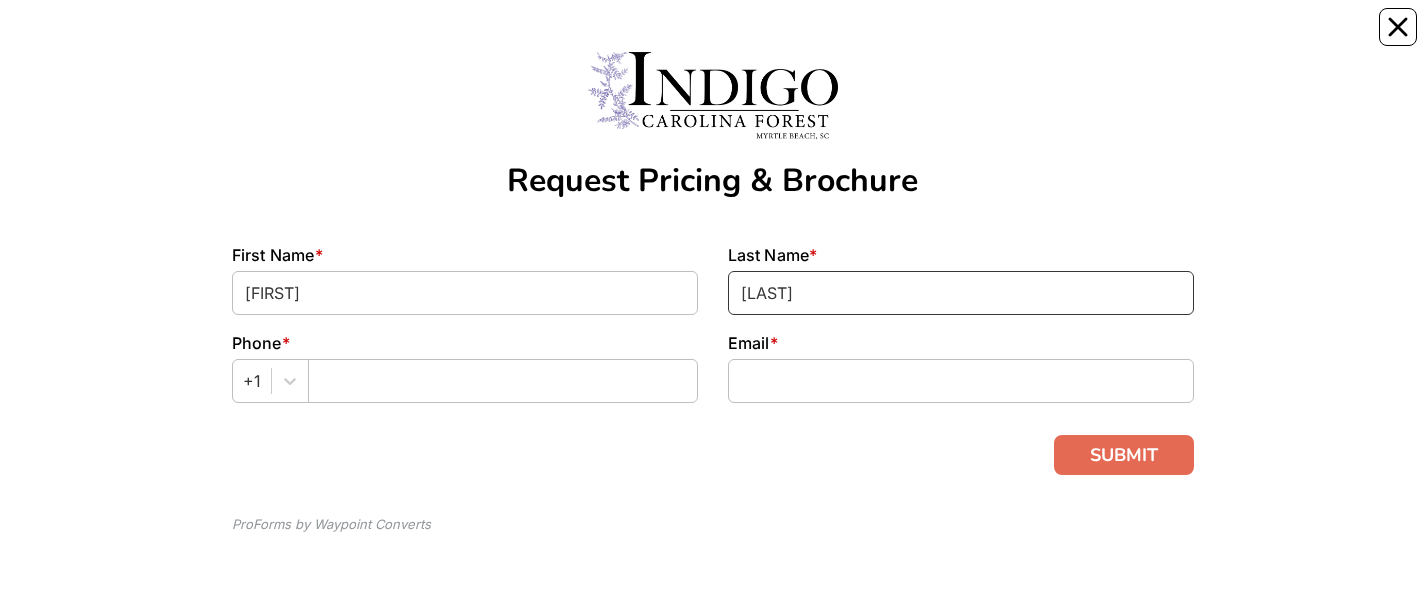 type on "[LAST]" 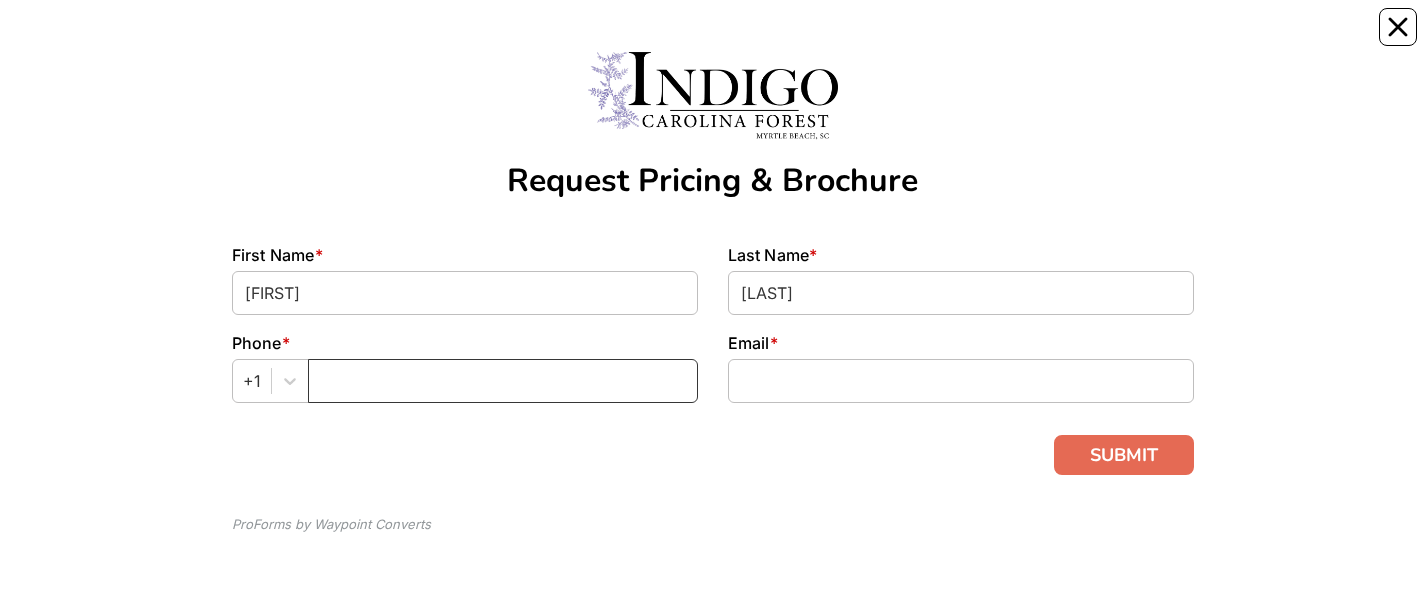 click at bounding box center (503, 381) 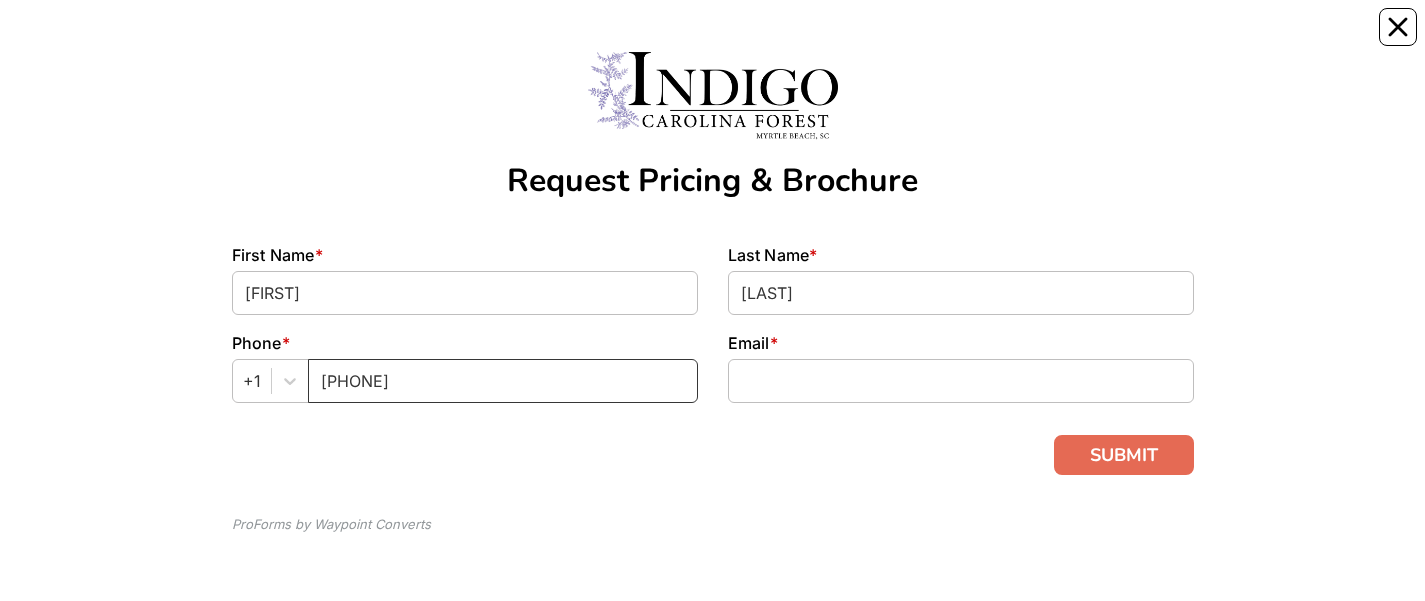 click on "8439576477" at bounding box center [503, 381] 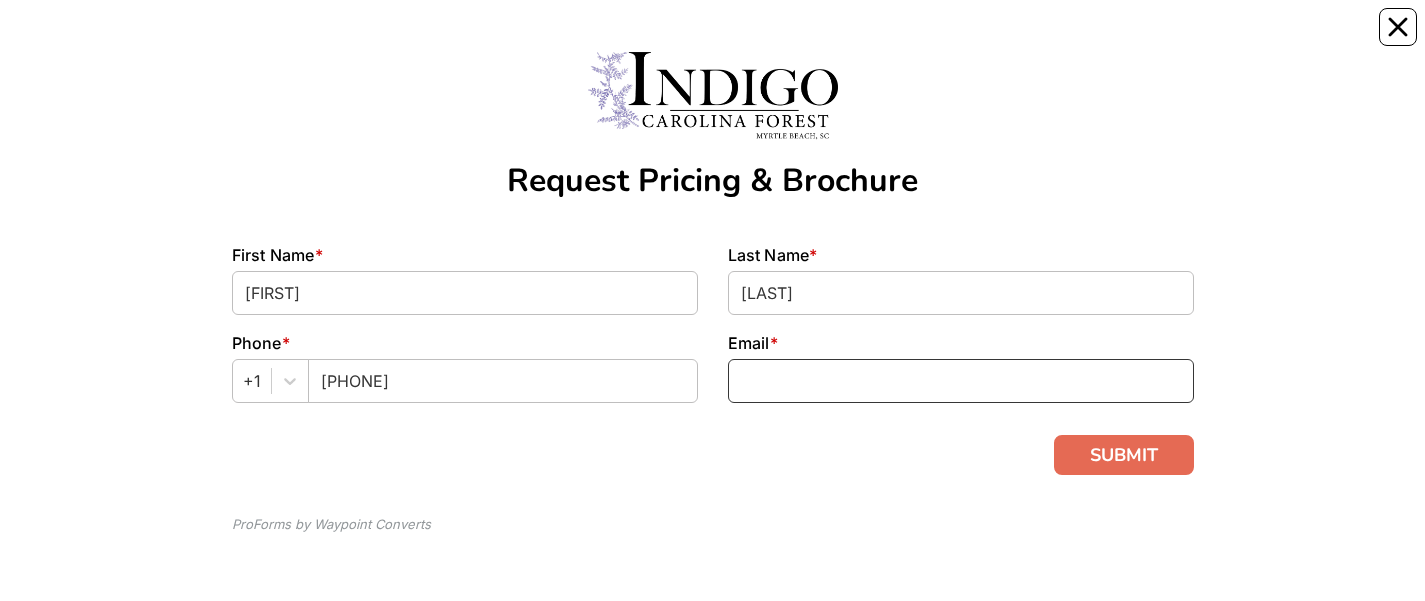 click at bounding box center (961, 381) 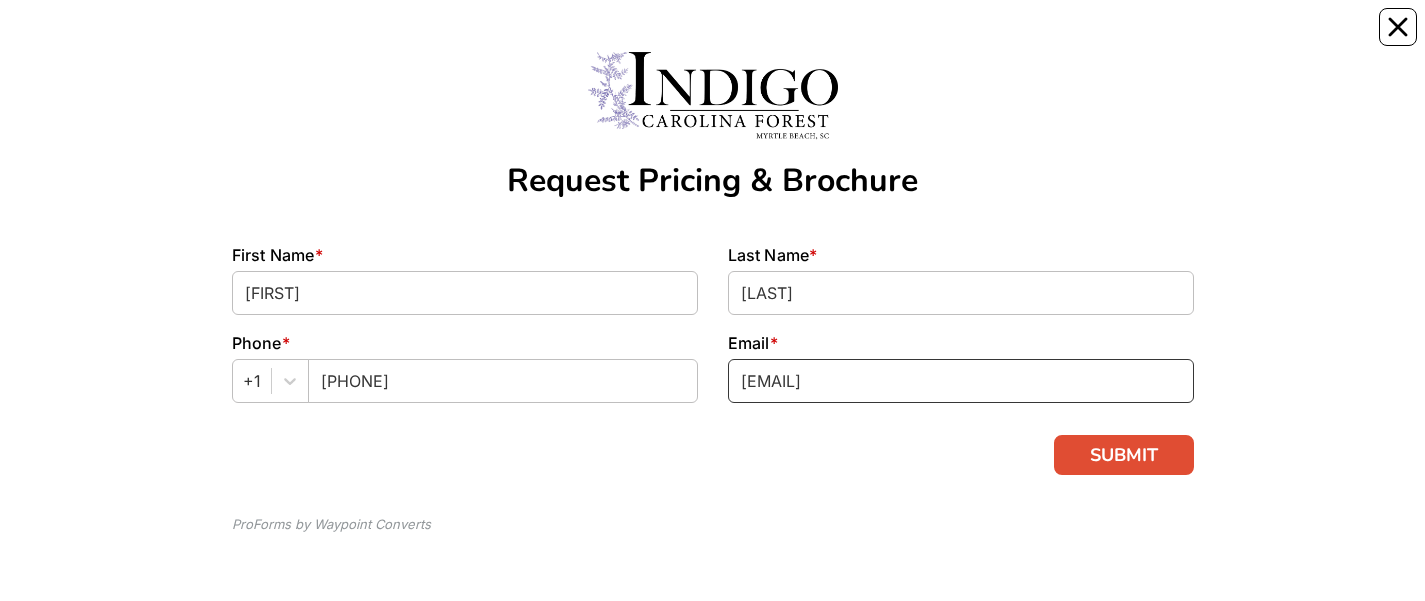 type on "[EMAIL]" 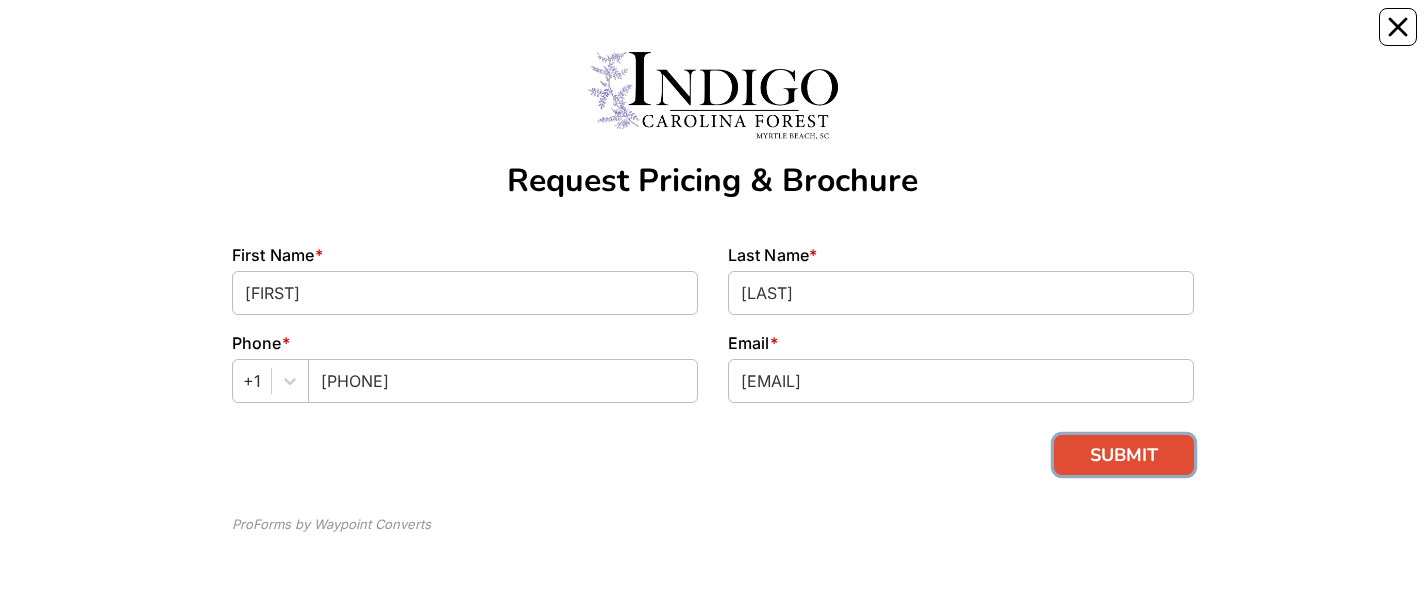 click on "SUBMIT" at bounding box center [1124, 455] 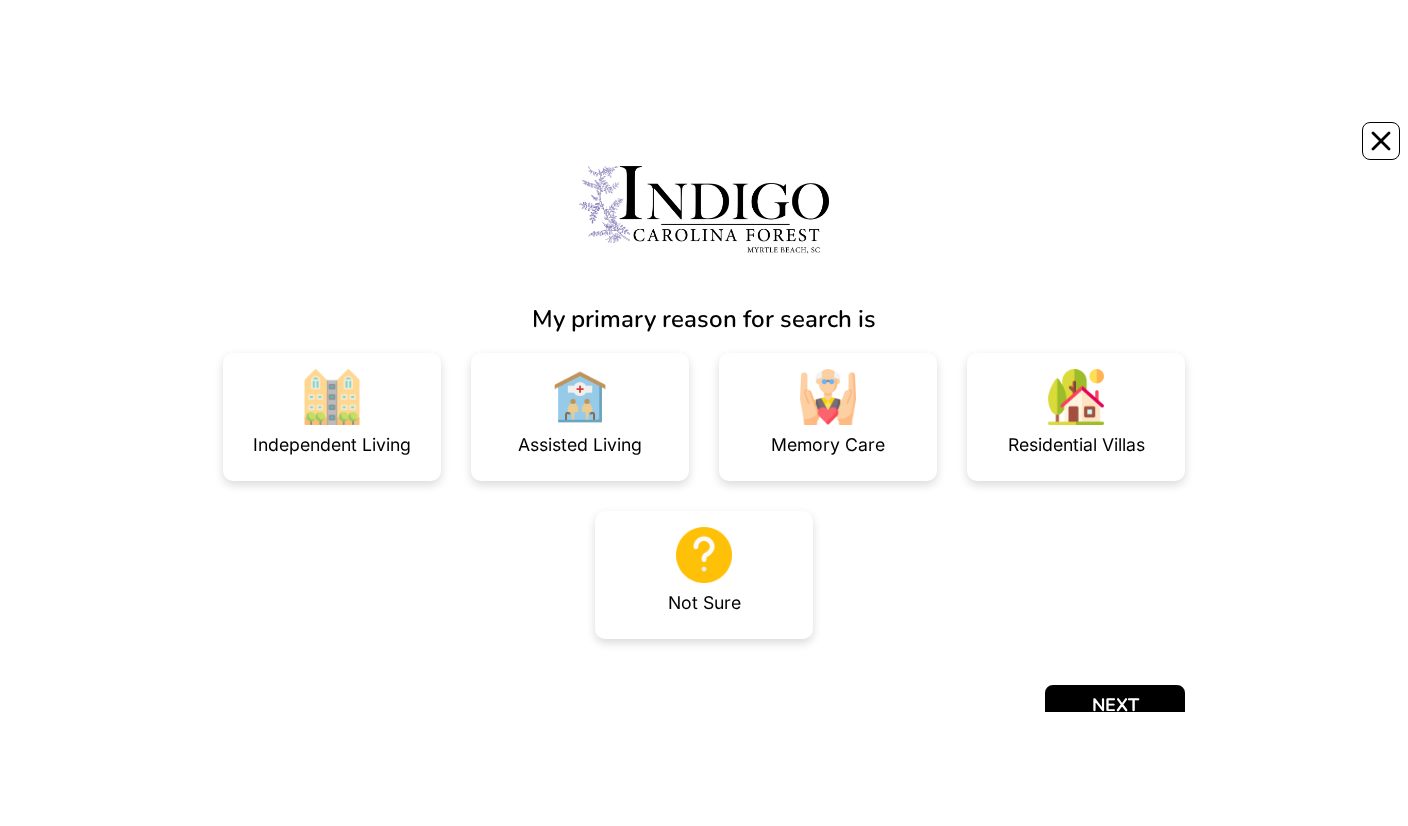 scroll, scrollTop: 0, scrollLeft: 0, axis: both 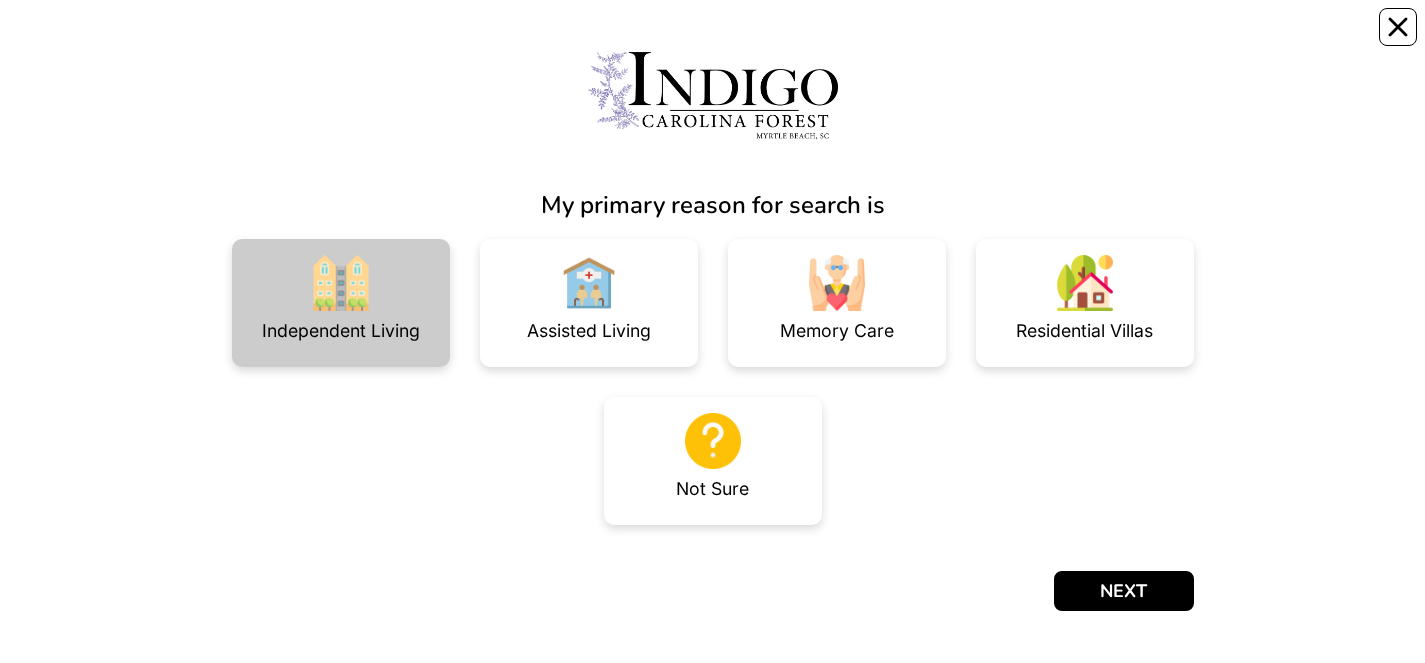 click at bounding box center (341, 283) 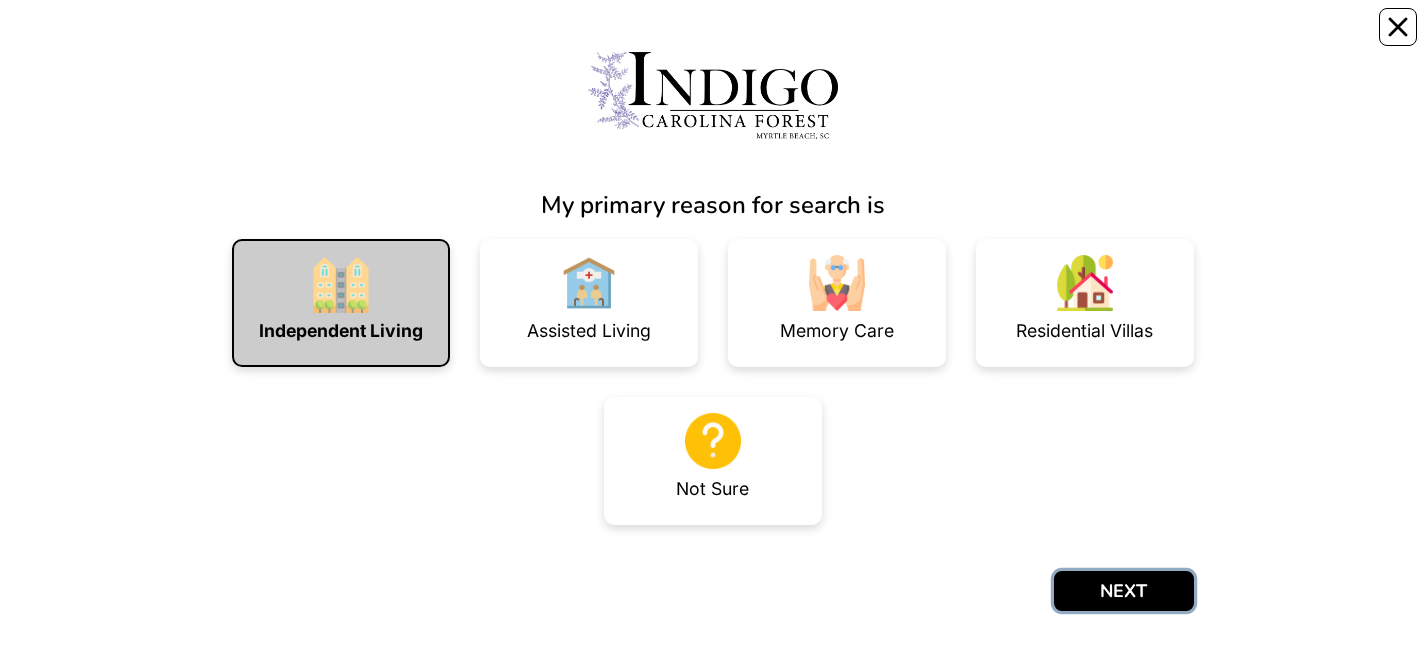 click on "NEXT" at bounding box center (1124, 591) 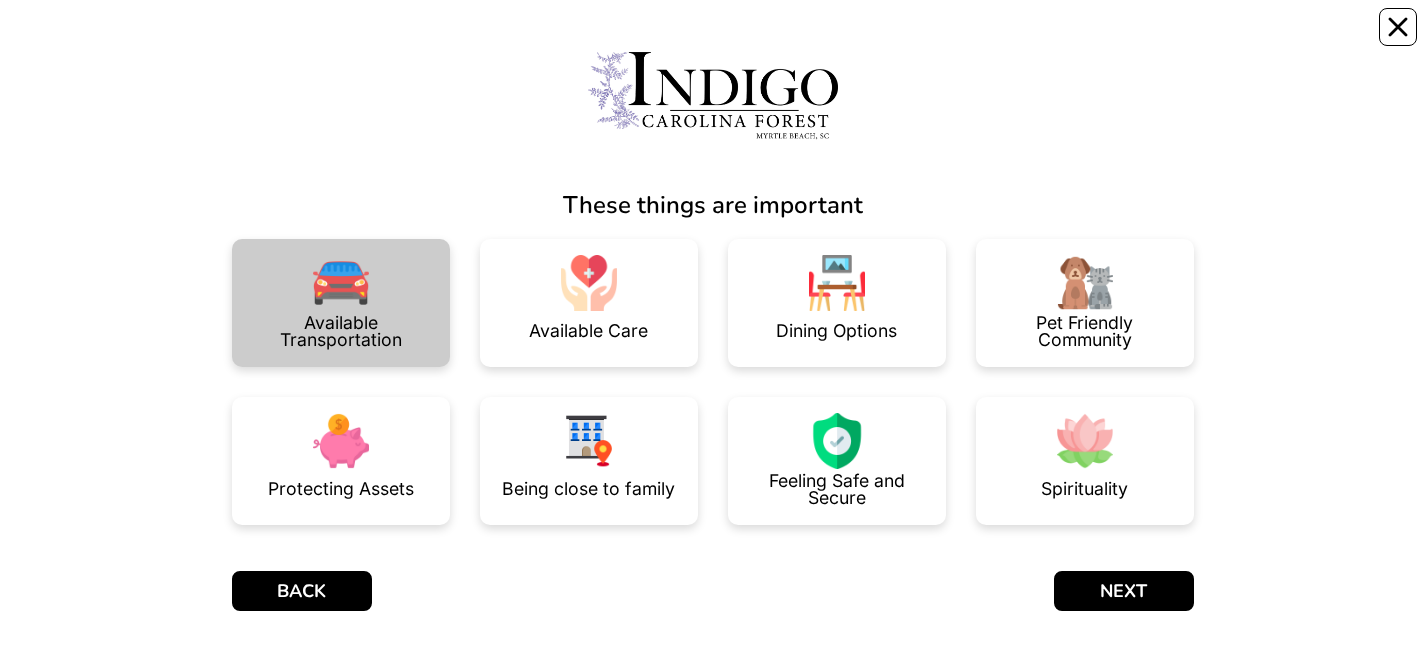 click on "Available Transportation" at bounding box center (341, 331) 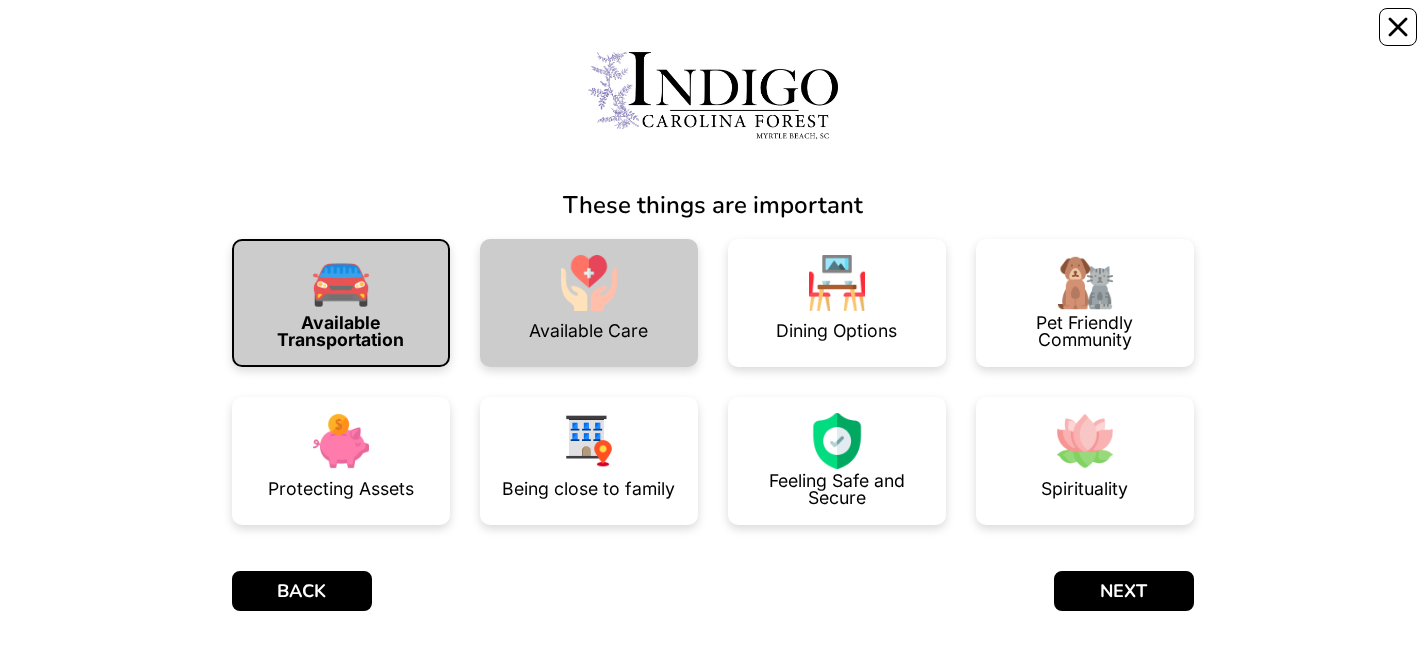 click on "Available Care" at bounding box center [588, 331] 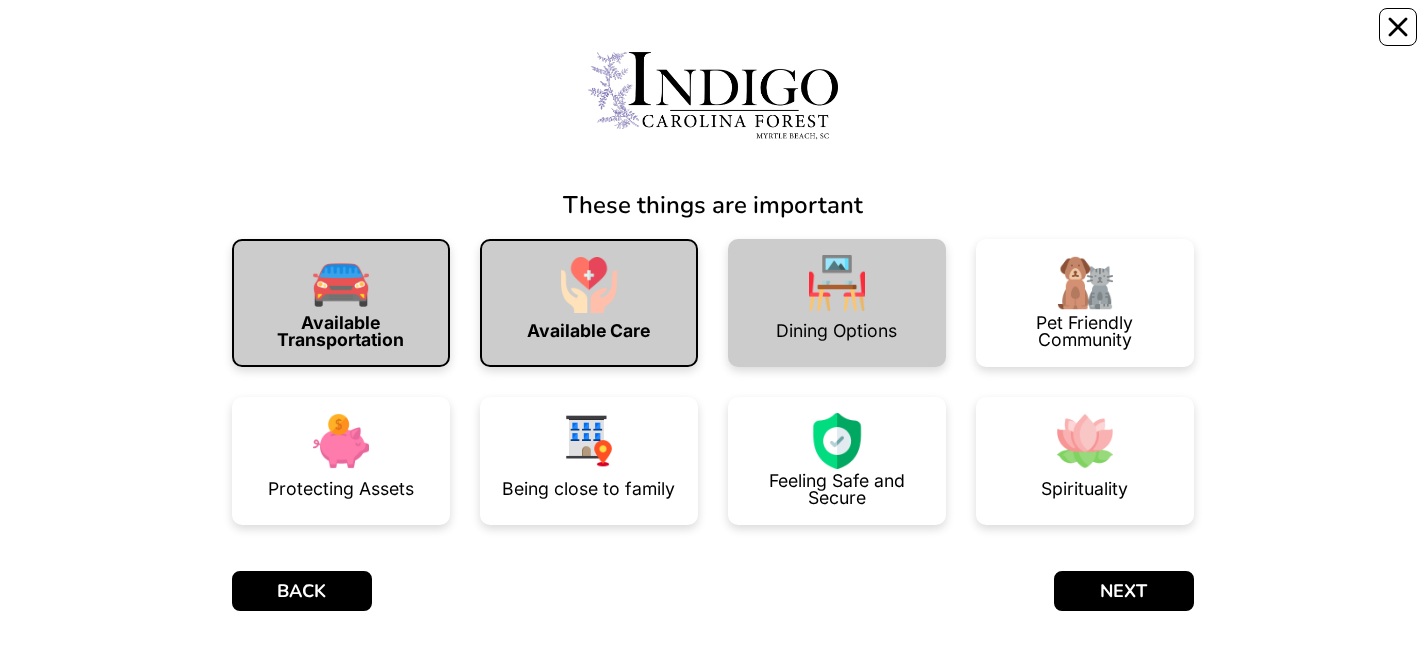 click at bounding box center [837, 283] 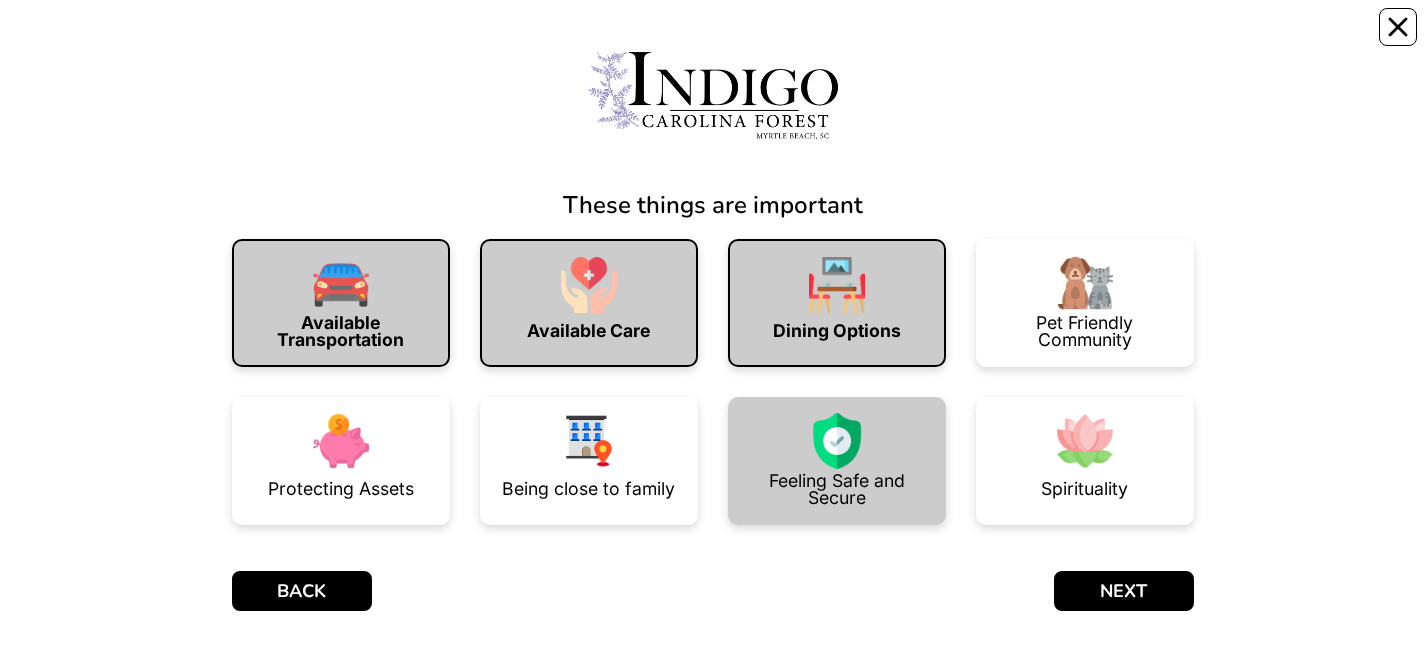 click on "Feeling Safe and Secure" at bounding box center [837, 461] 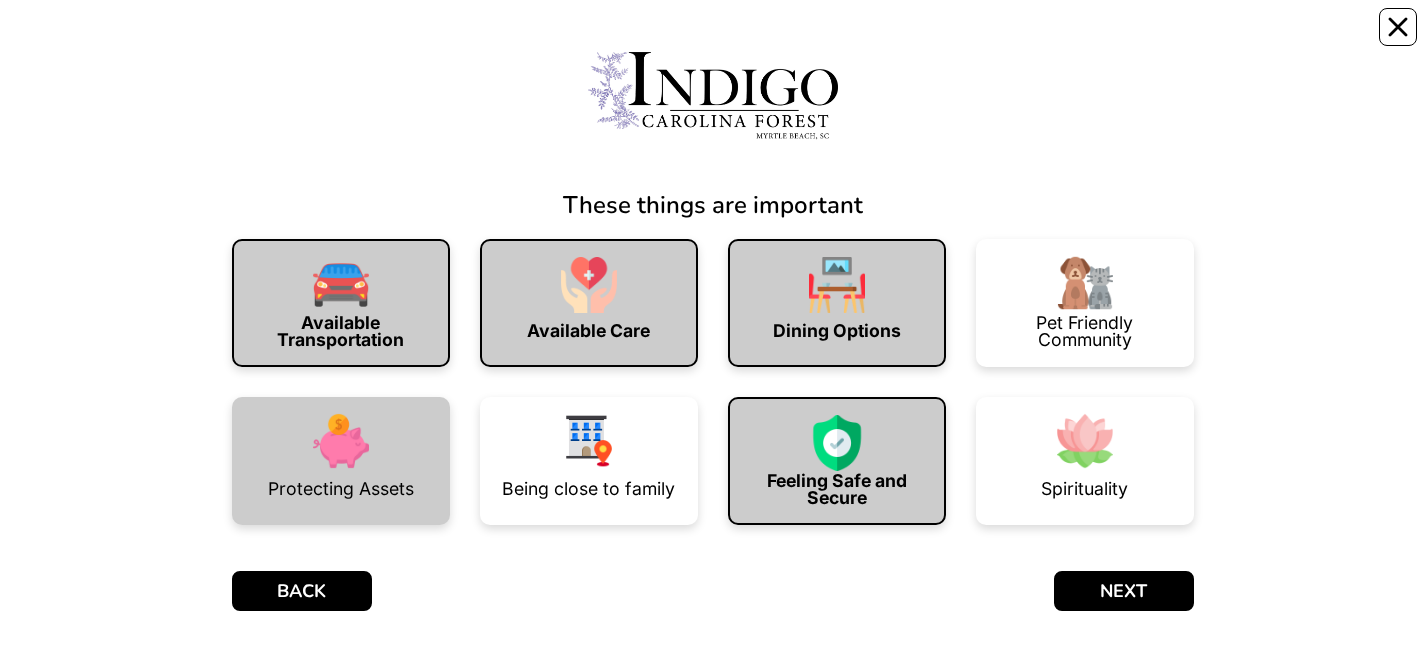 click on "Protecting Assets" at bounding box center [341, 461] 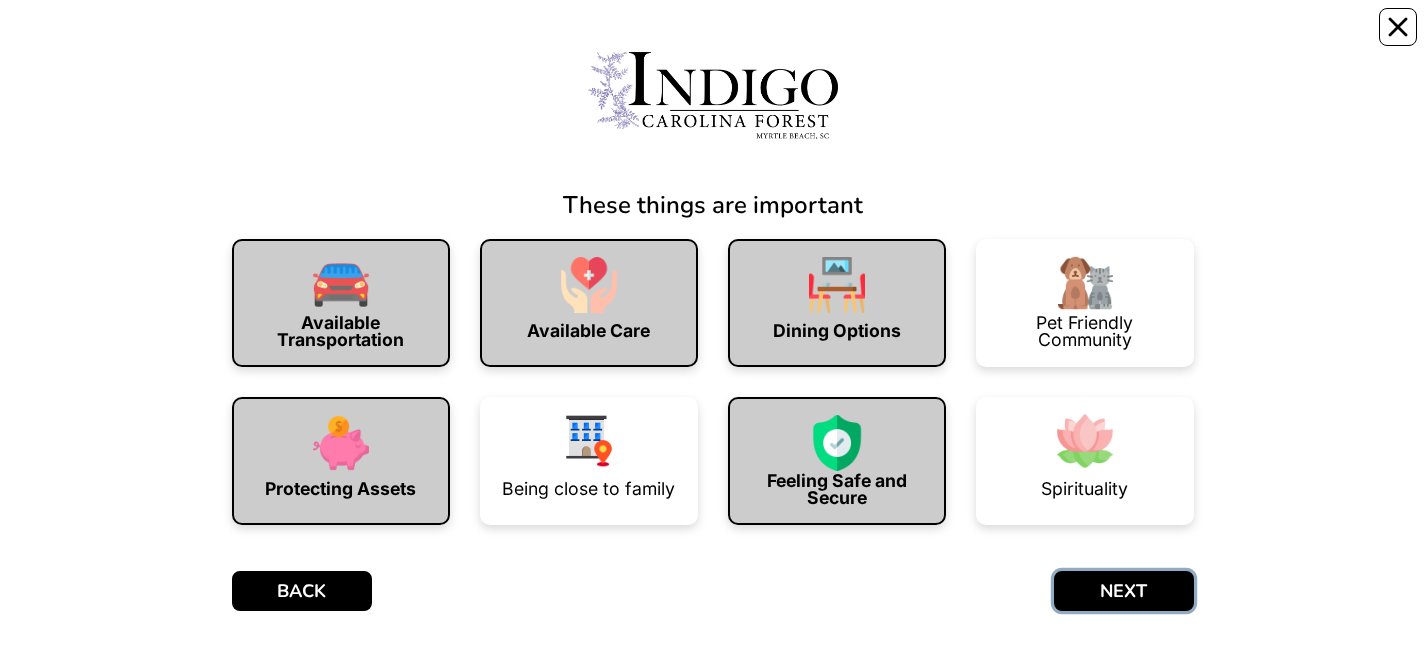 click on "NEXT" at bounding box center (1124, 591) 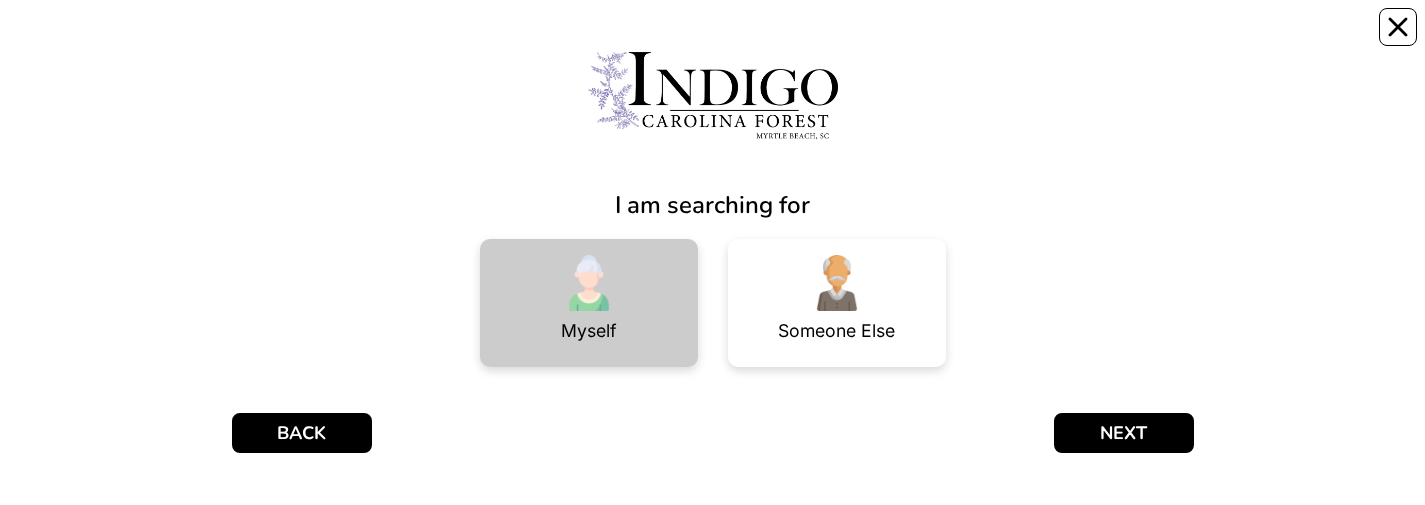 click on "Myself" at bounding box center (589, 331) 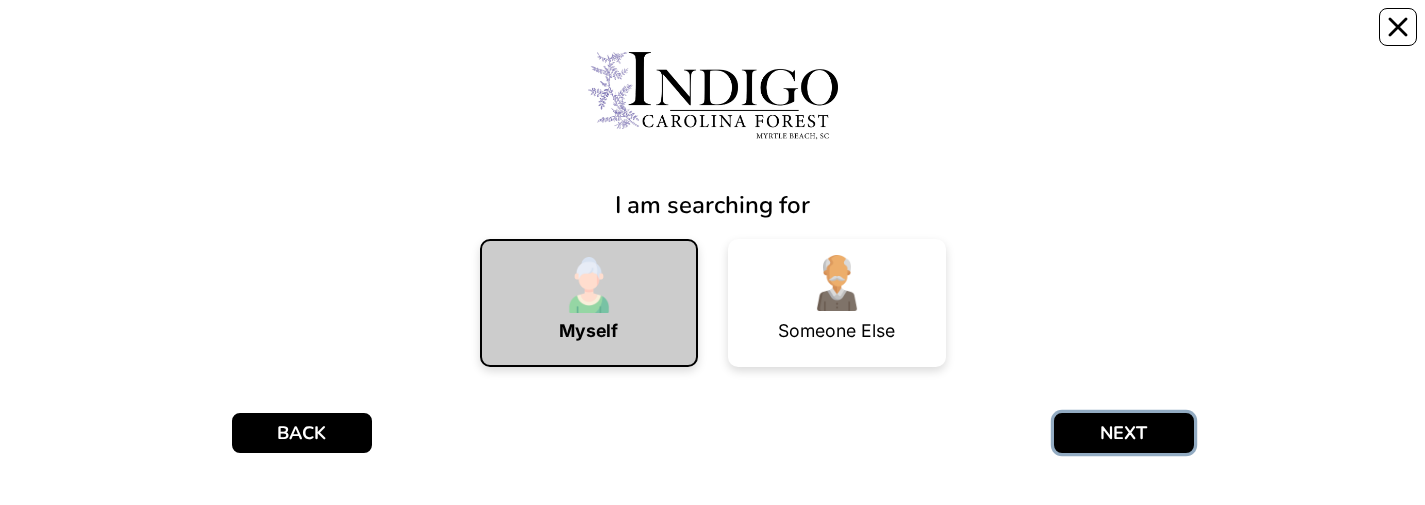 click on "NEXT" at bounding box center [1124, 433] 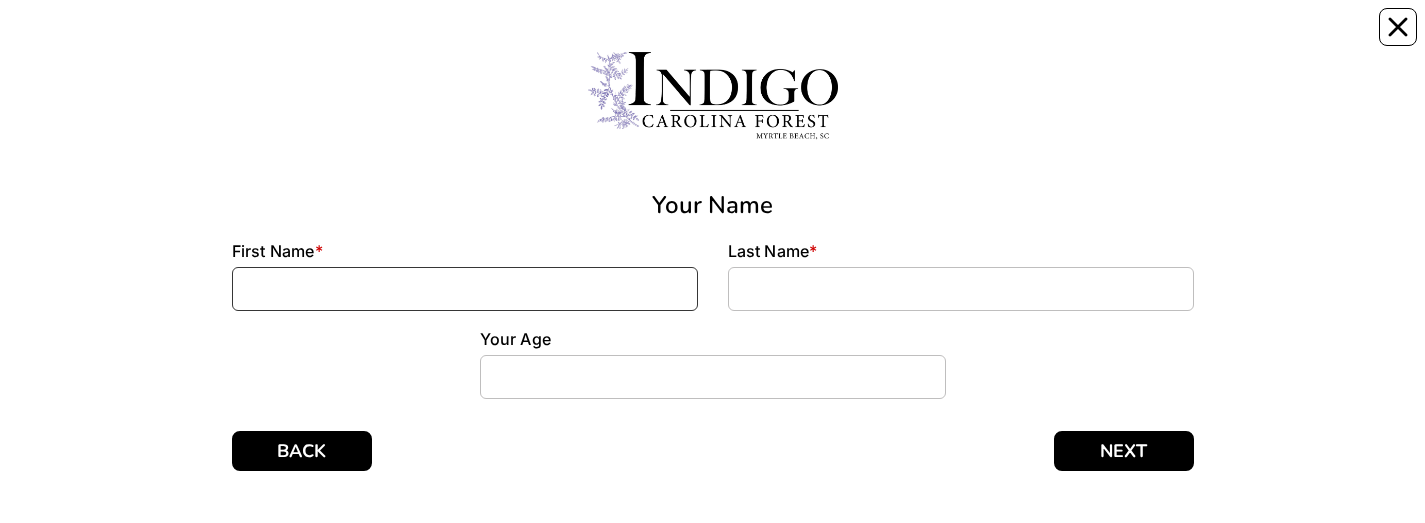 click at bounding box center [465, 289] 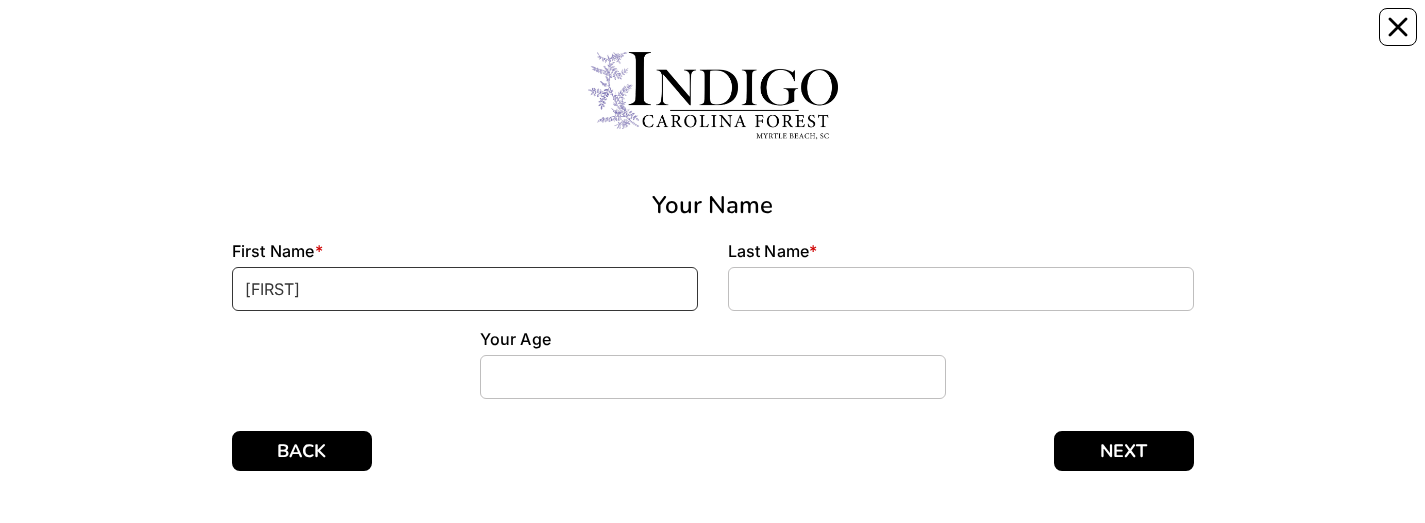 type on "[FIRST]" 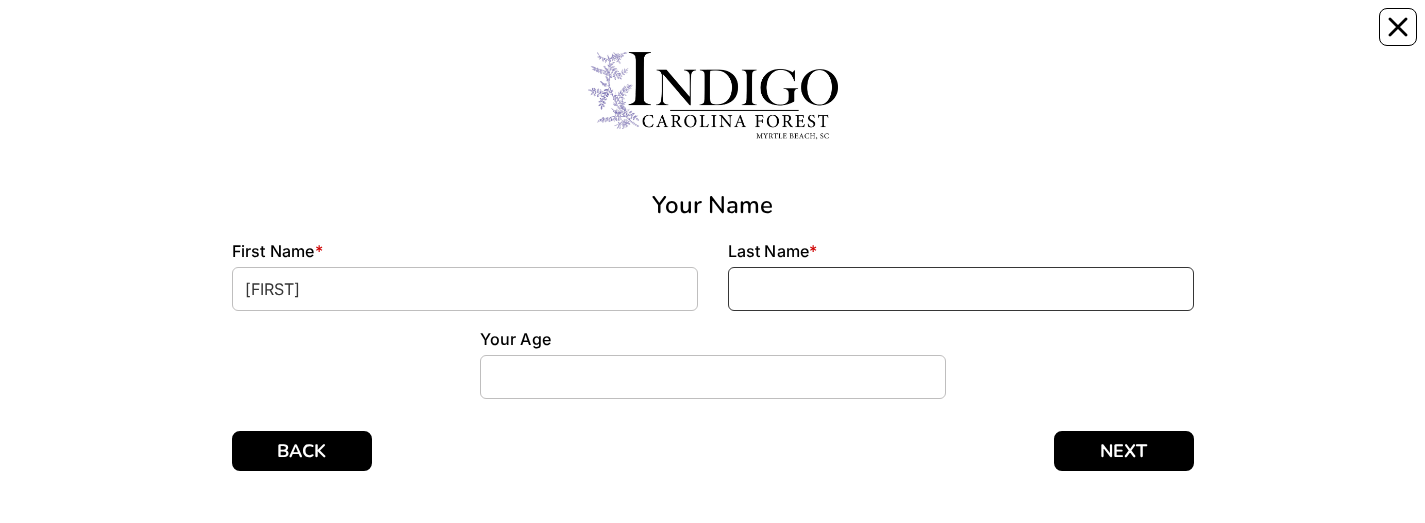 click at bounding box center (961, 289) 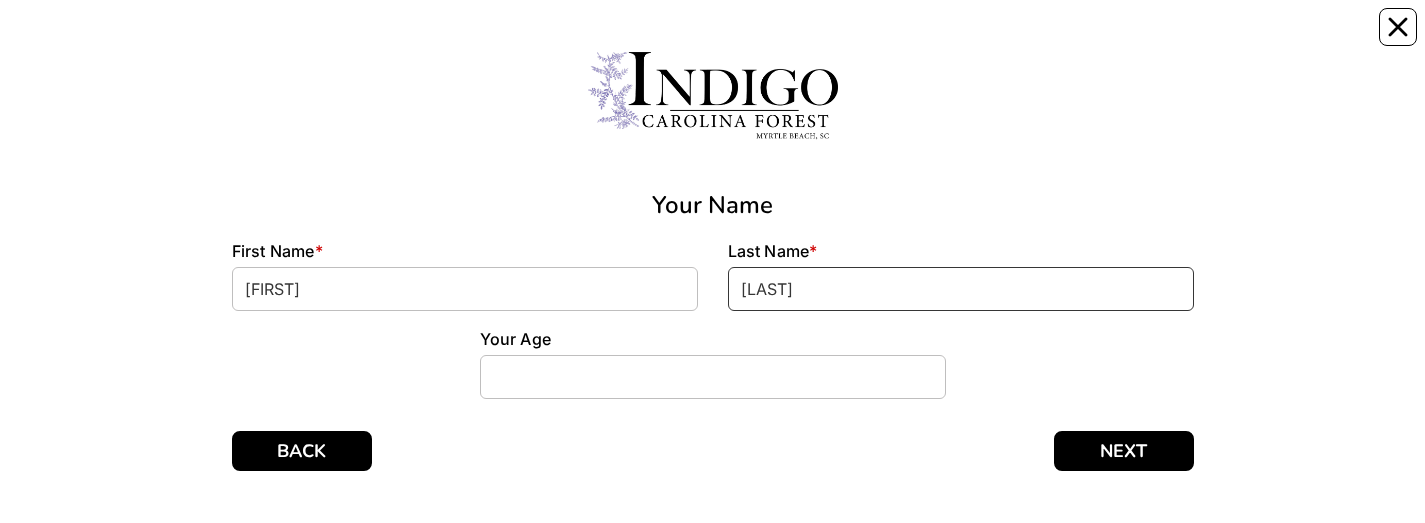 type on "[LAST]" 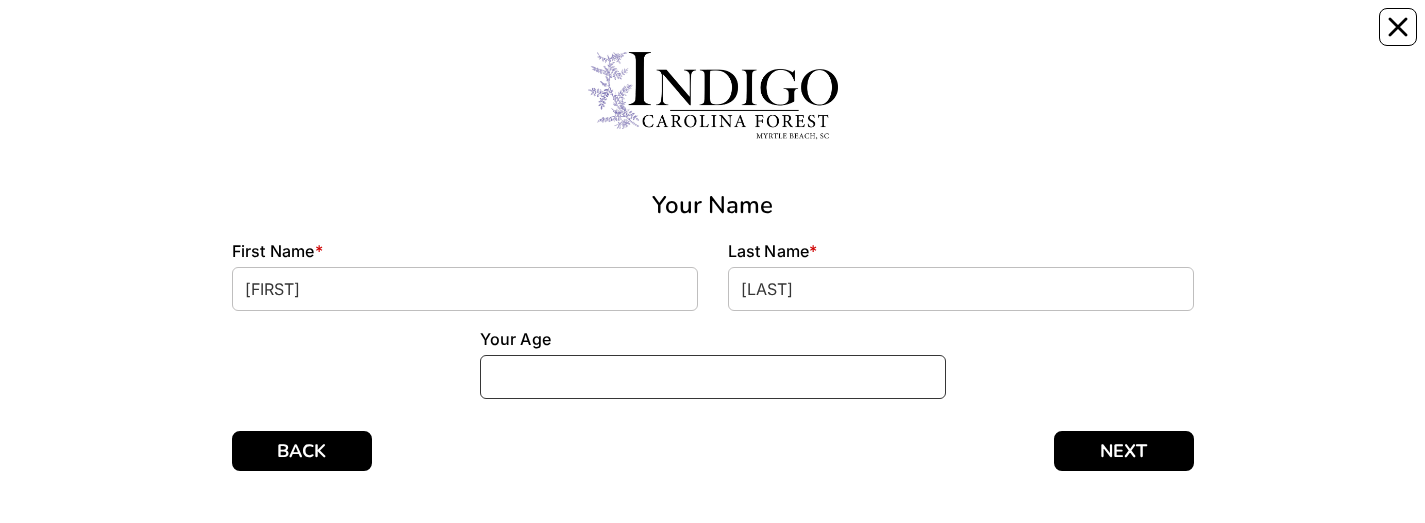 click at bounding box center [713, 377] 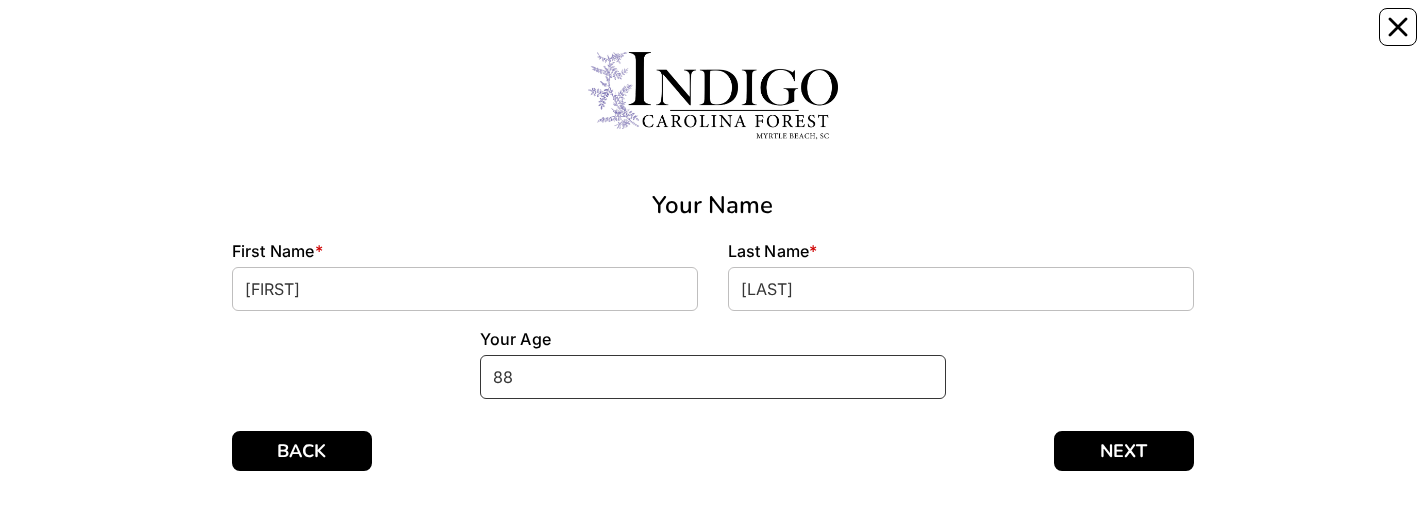 type on "88" 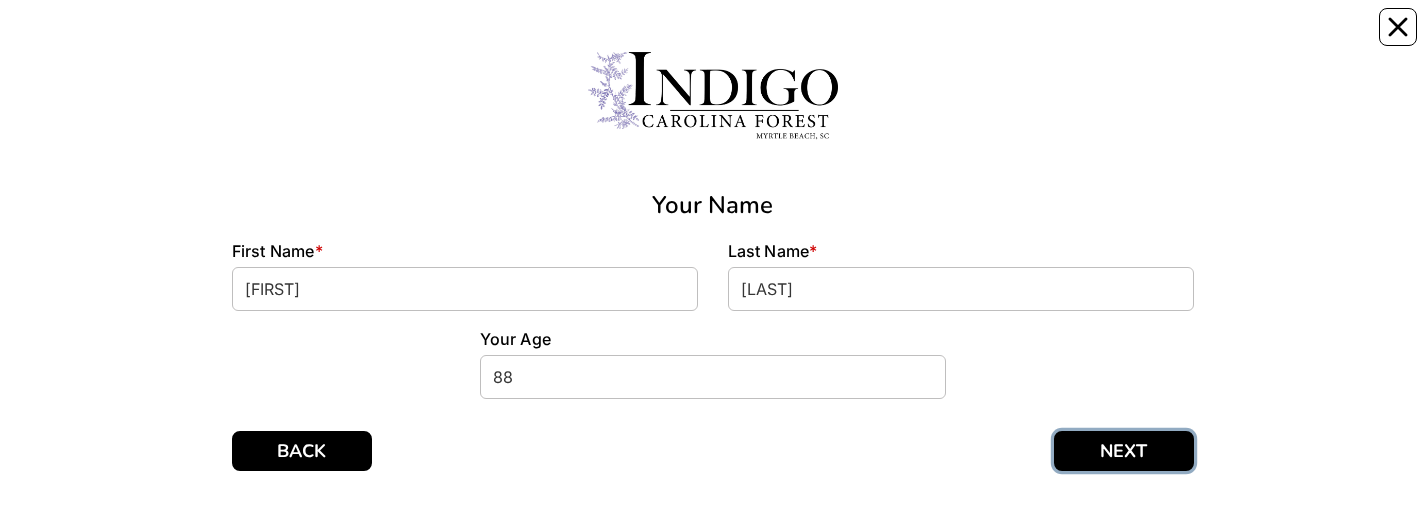 click on "NEXT" at bounding box center [1124, 451] 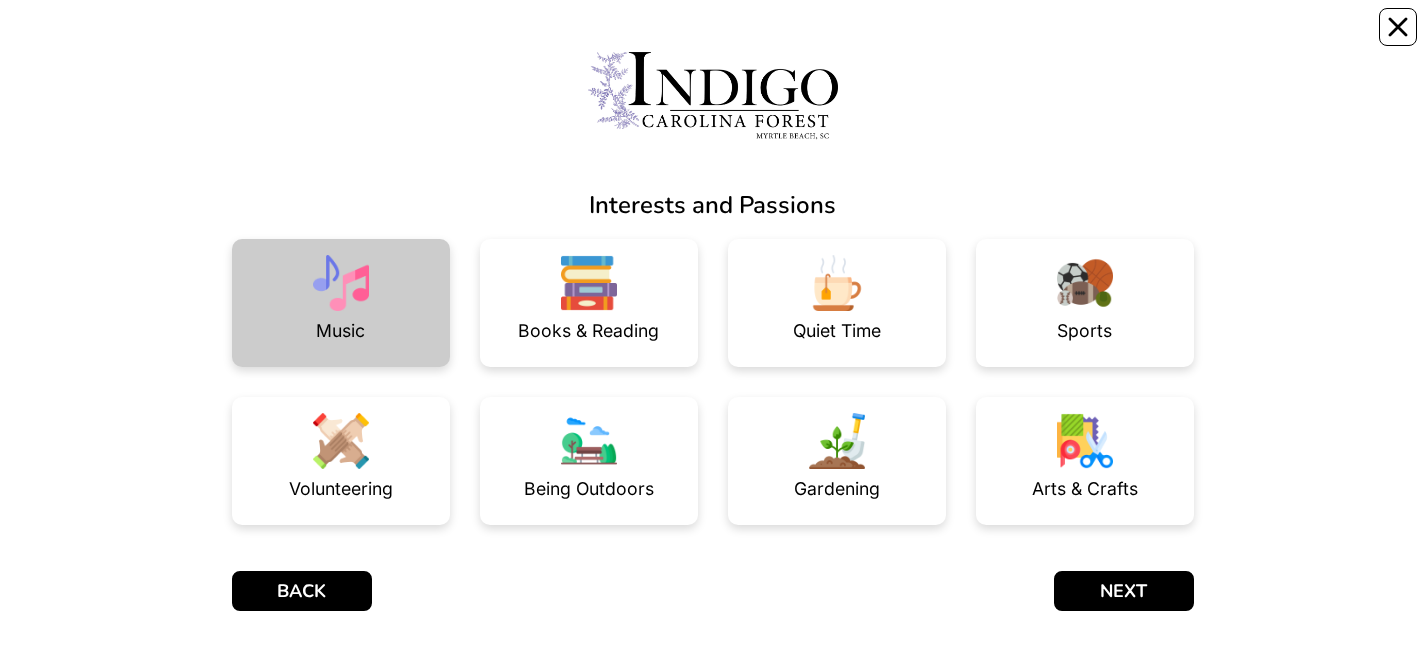 click at bounding box center [341, 283] 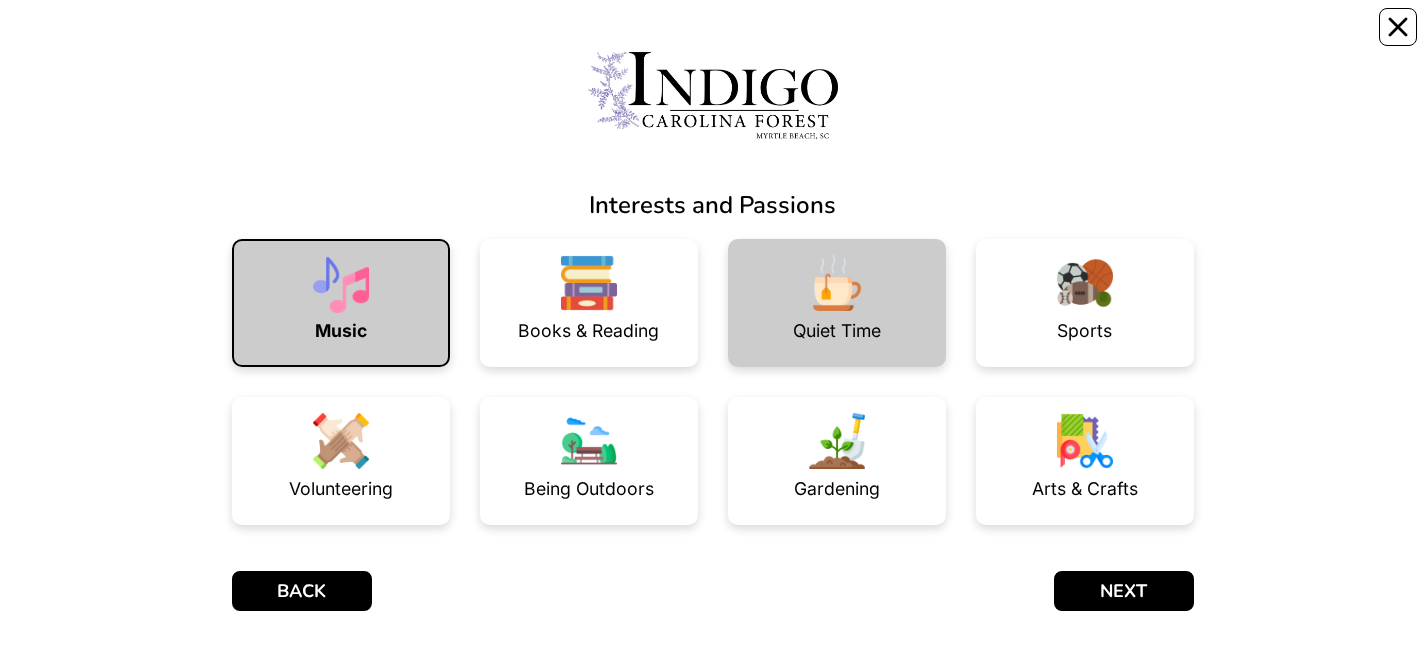 click on "Quiet Time" at bounding box center [837, 331] 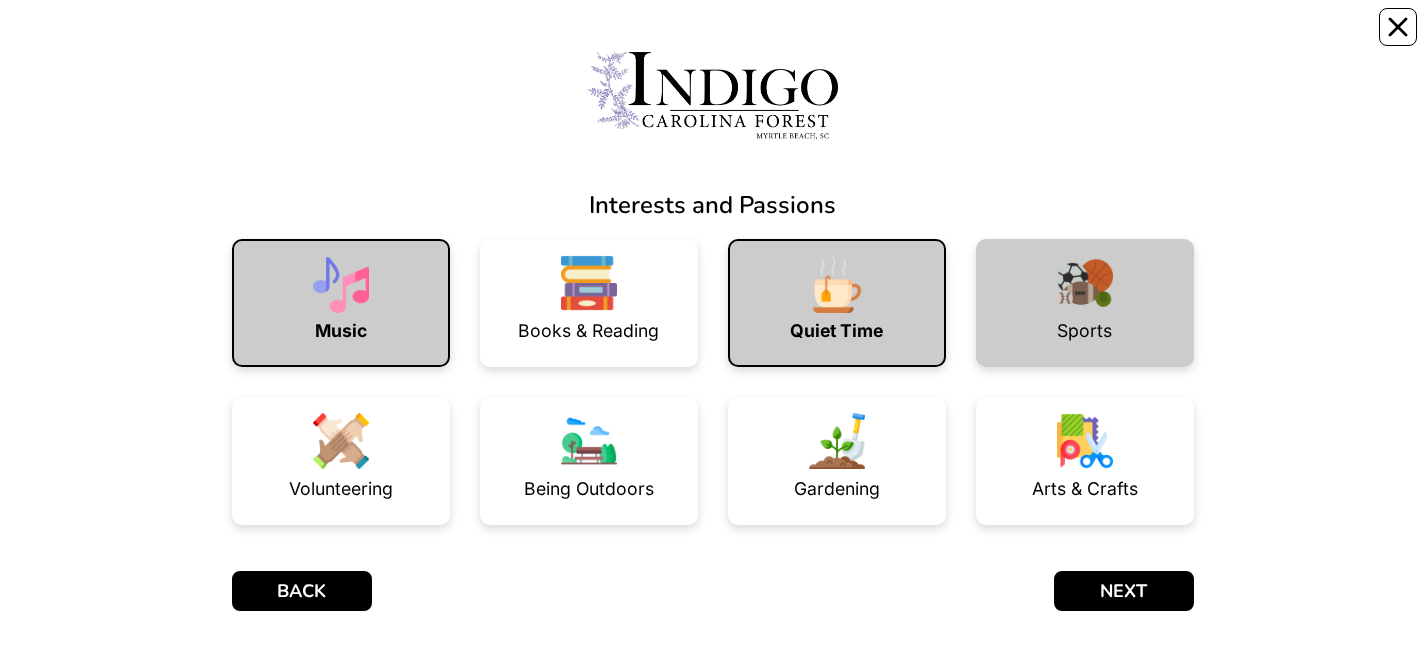 click at bounding box center [1085, 283] 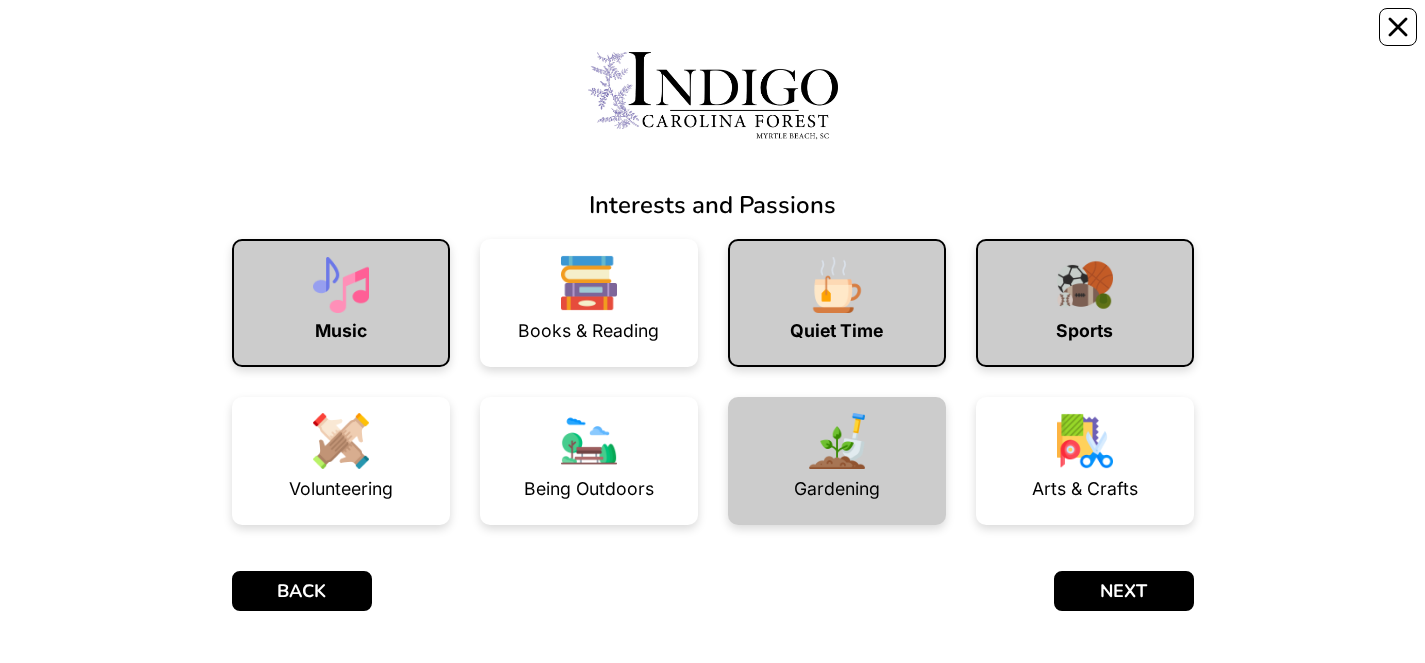 click on "Gardening" at bounding box center [837, 489] 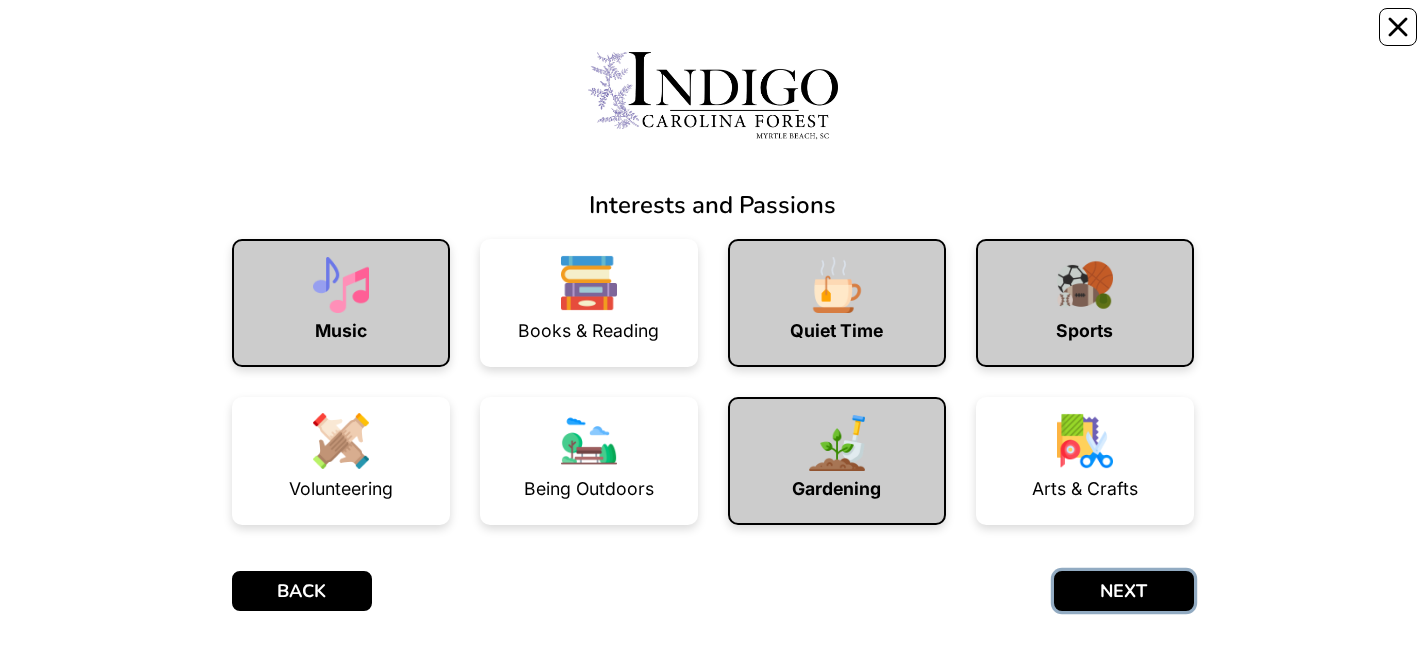 click on "NEXT" at bounding box center [1124, 591] 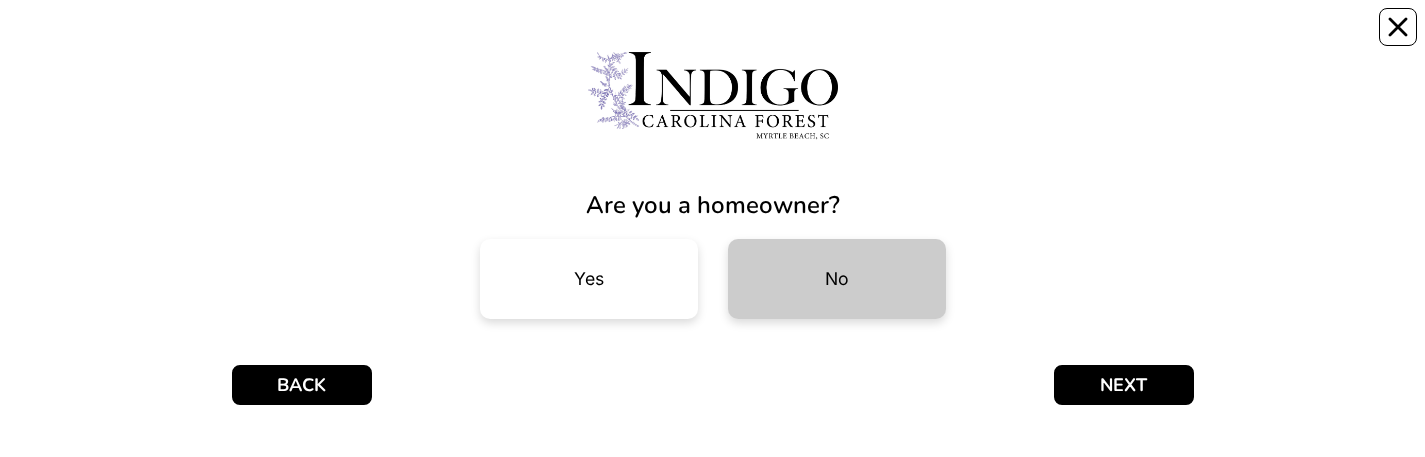 click on "No" at bounding box center [837, 279] 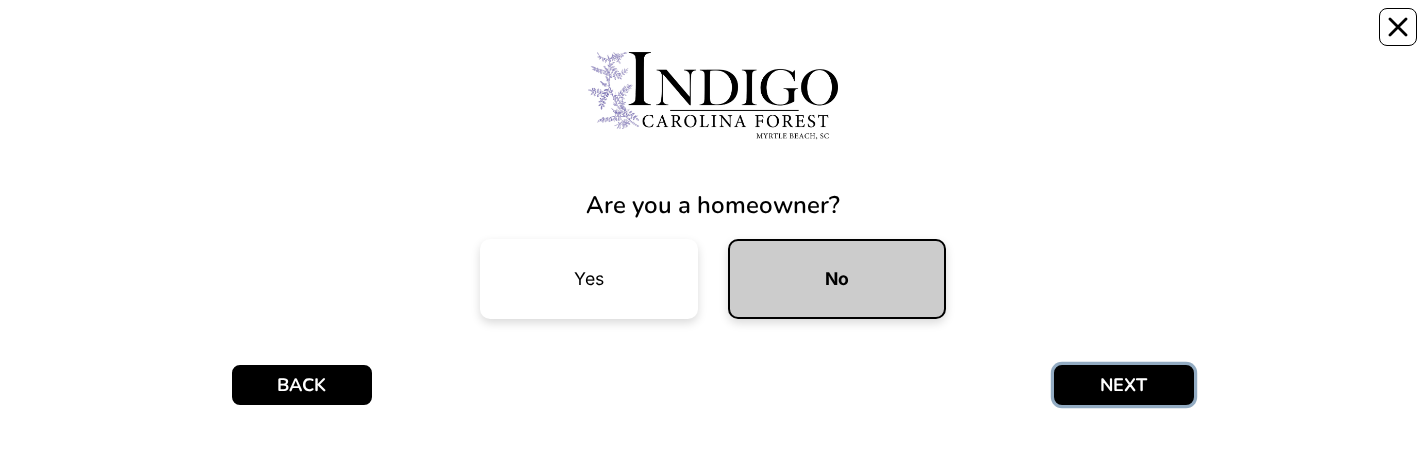 click on "NEXT" at bounding box center [1124, 385] 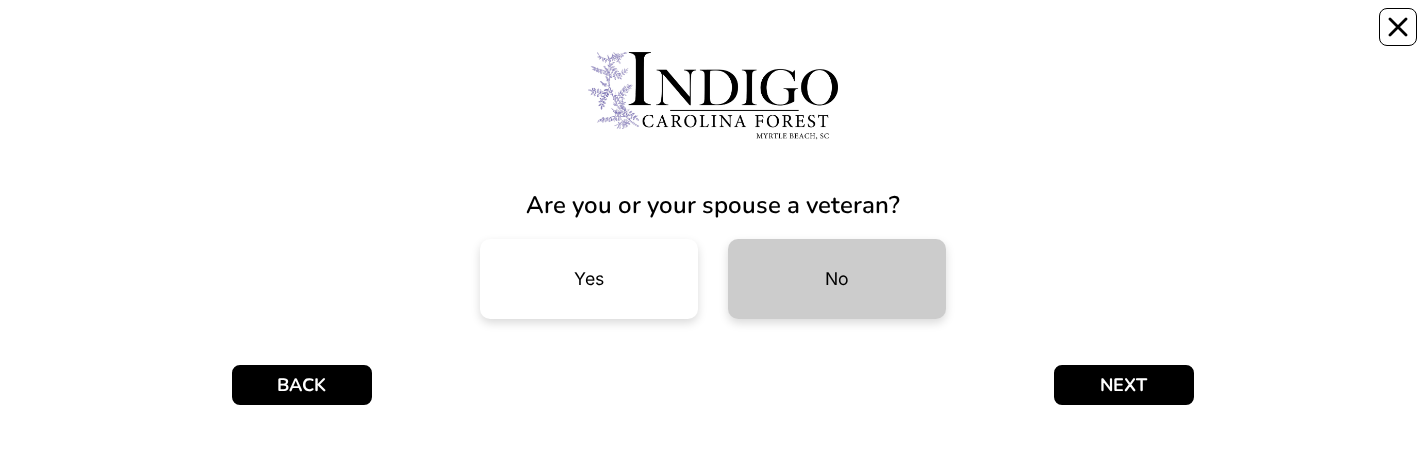 click on "No" at bounding box center (837, 279) 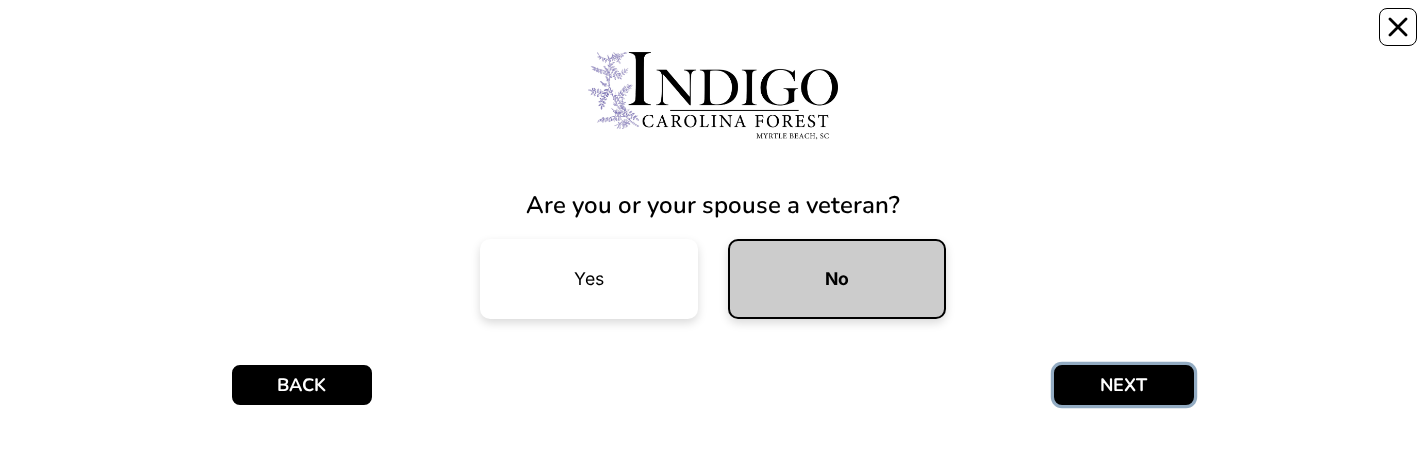 click on "NEXT" at bounding box center (1124, 385) 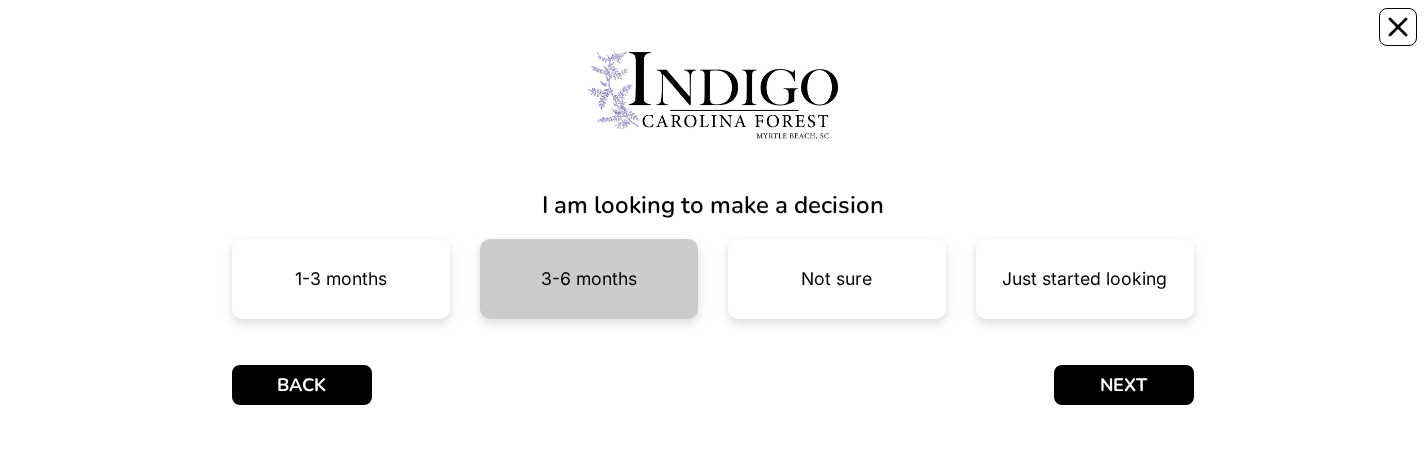 click on "3-6 months" at bounding box center [589, 279] 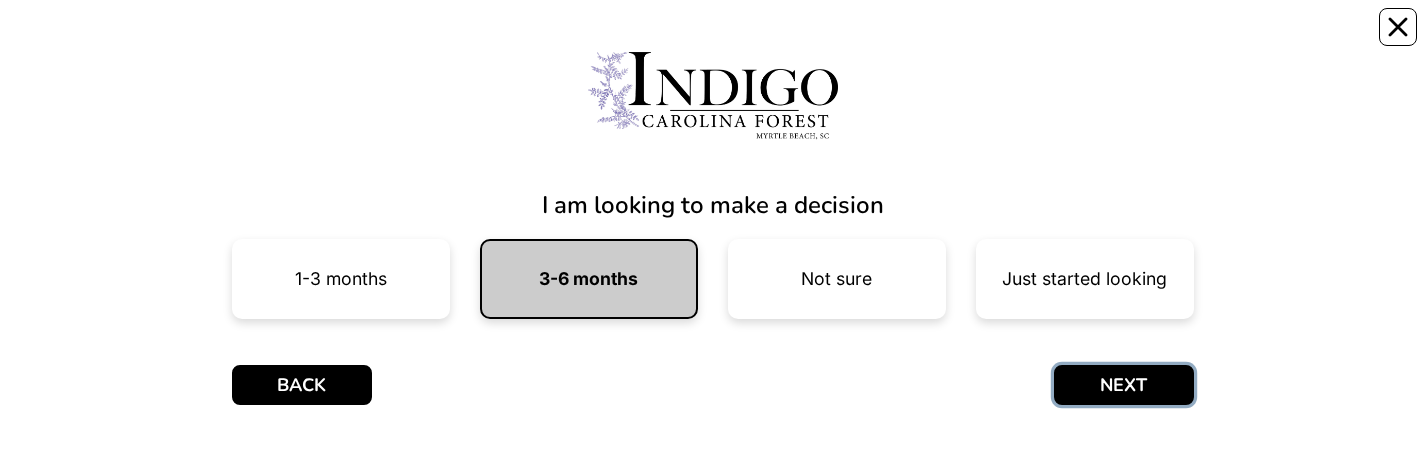 click on "NEXT" at bounding box center [1124, 385] 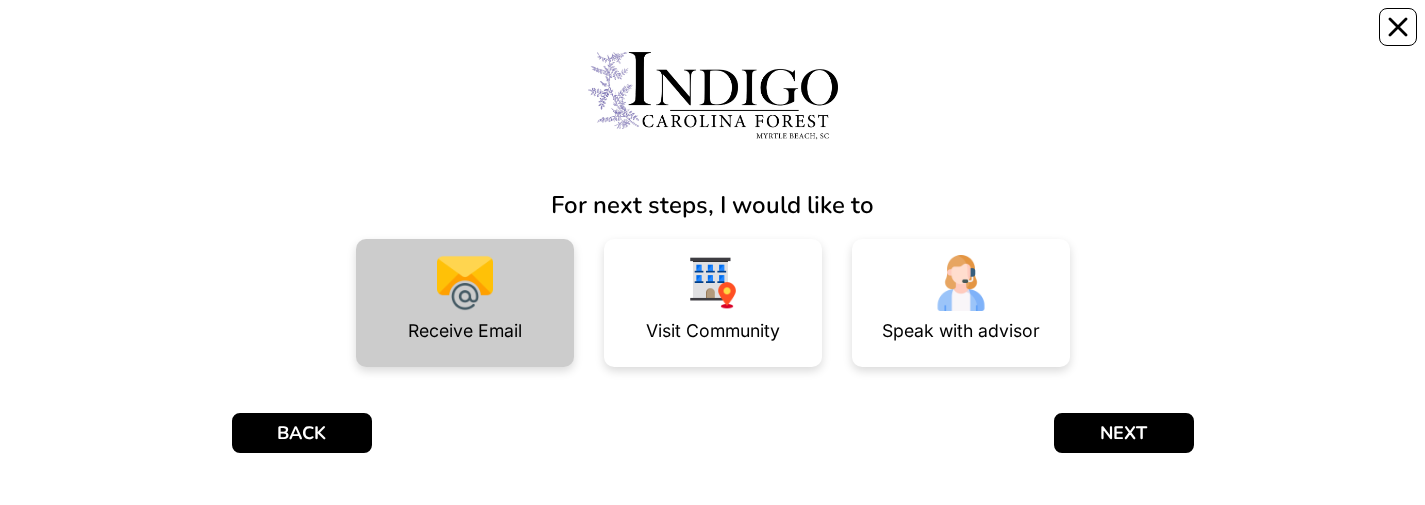 click at bounding box center [465, 283] 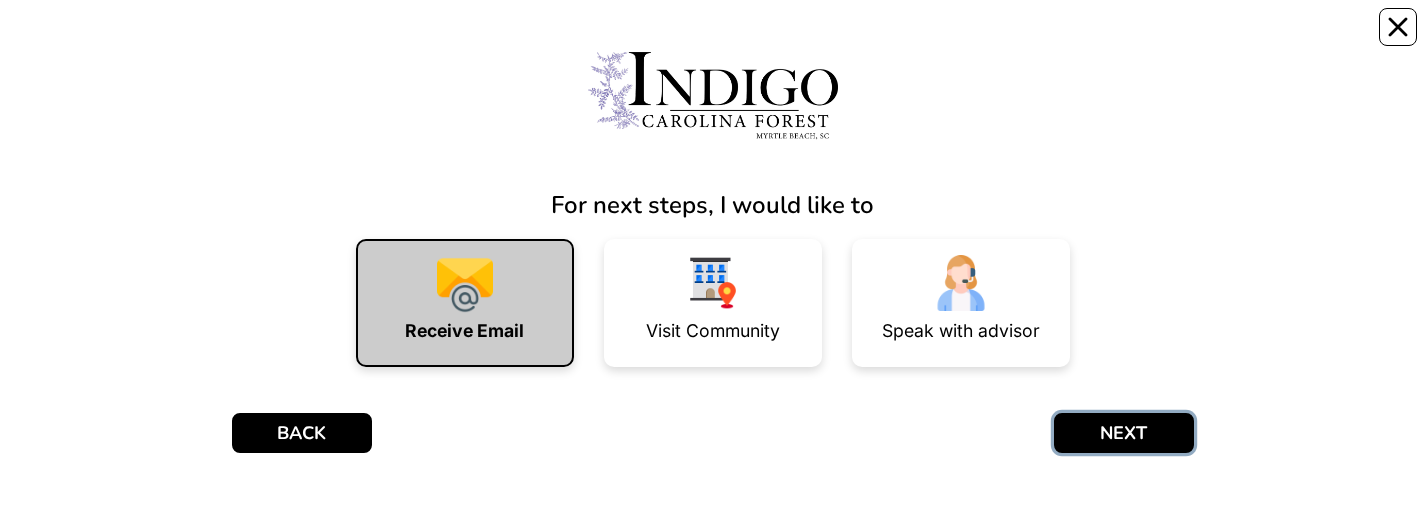 click on "NEXT" at bounding box center [1124, 433] 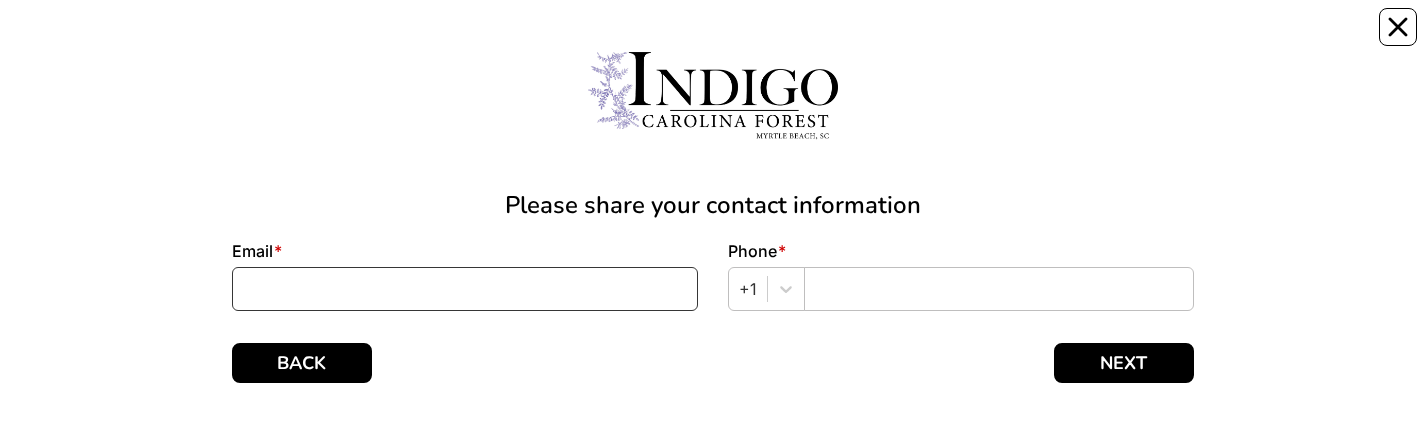 click at bounding box center [465, 289] 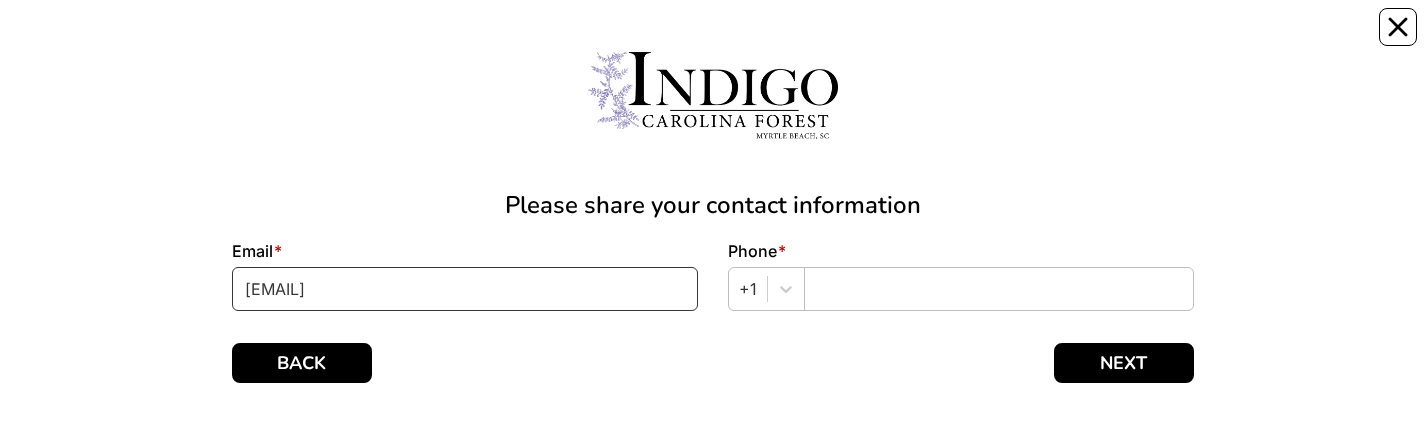 type on "[EMAIL]" 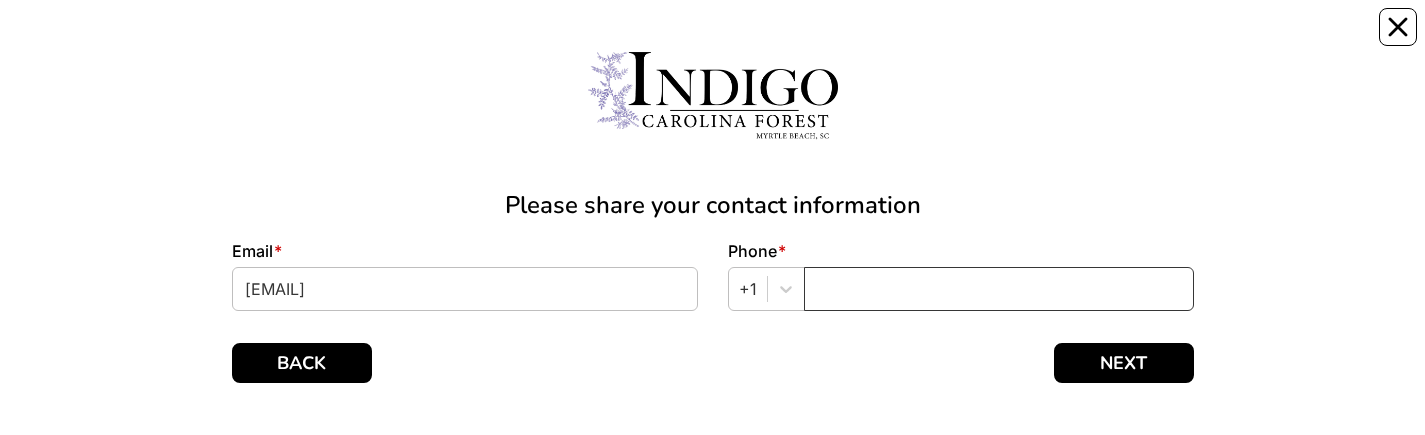click at bounding box center [999, 289] 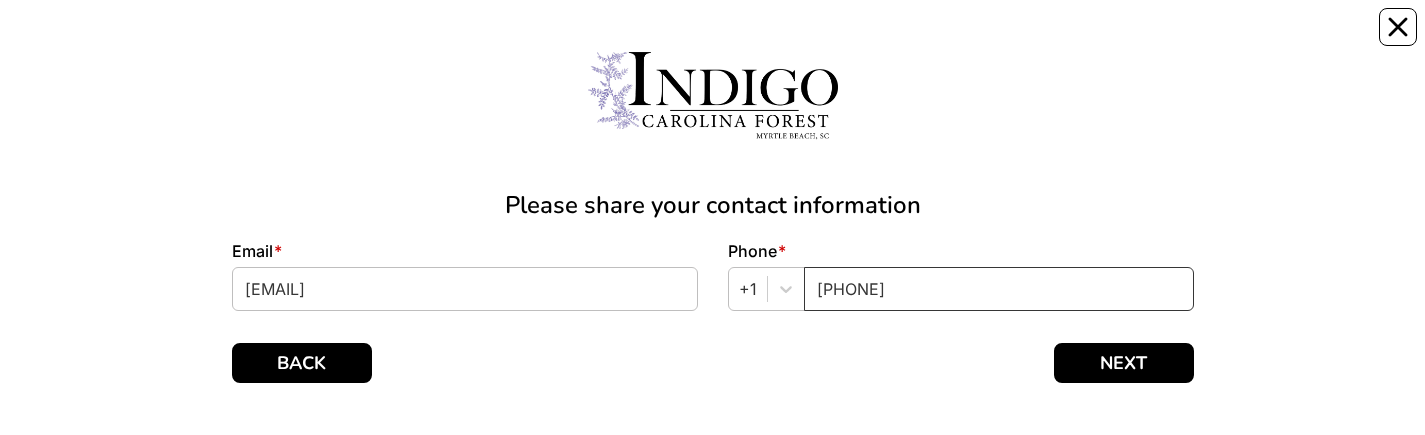 type on "[PHONE]" 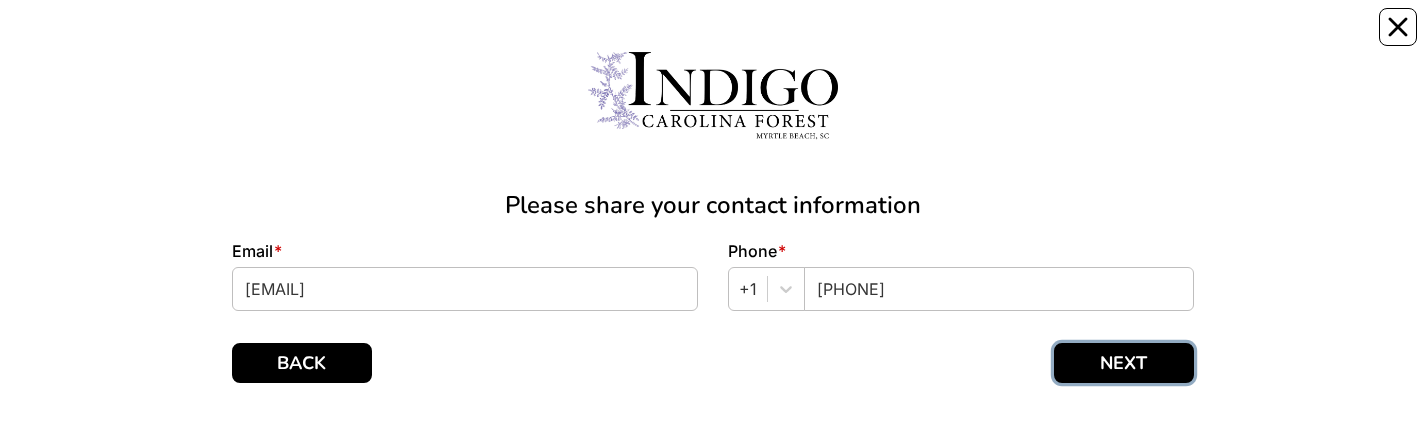 click on "NEXT" at bounding box center [1124, 363] 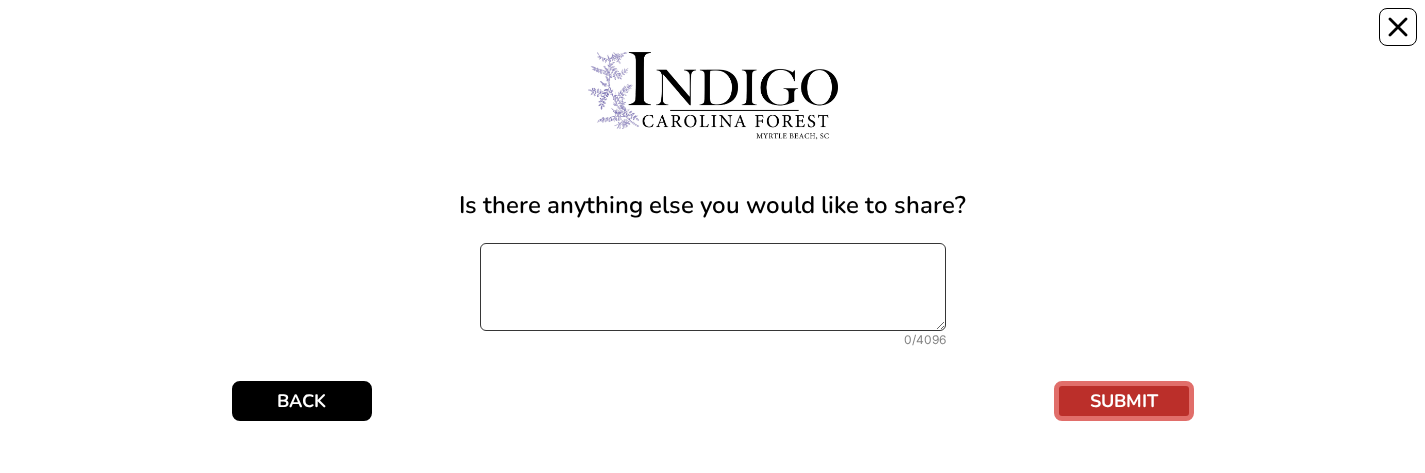 click at bounding box center [713, 287] 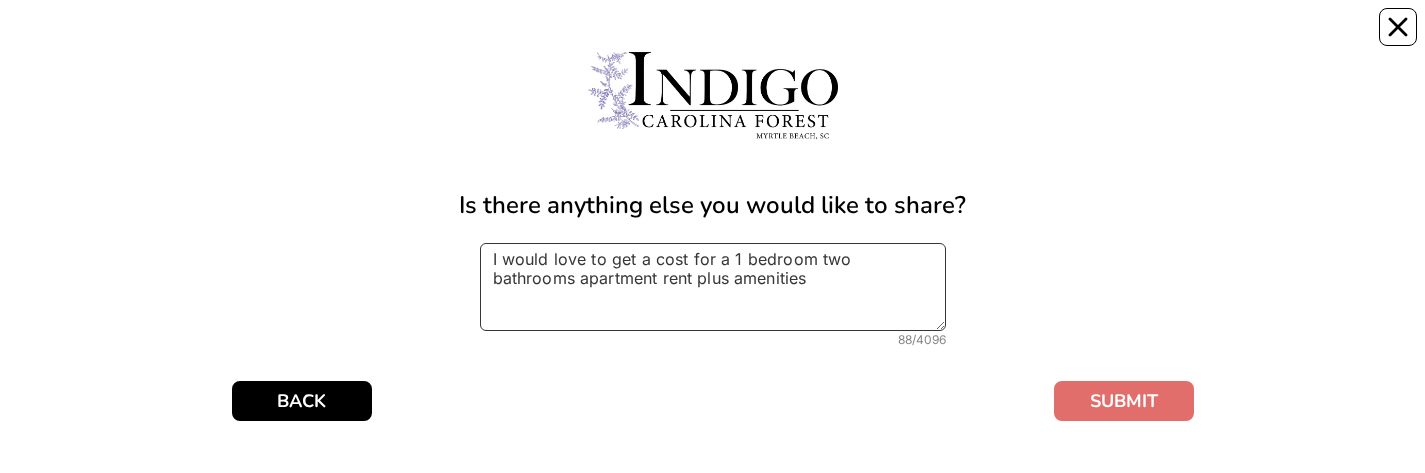 type on "I would love to get a cost for a 1 bedroom two bathrooms apartment rent plus amenities" 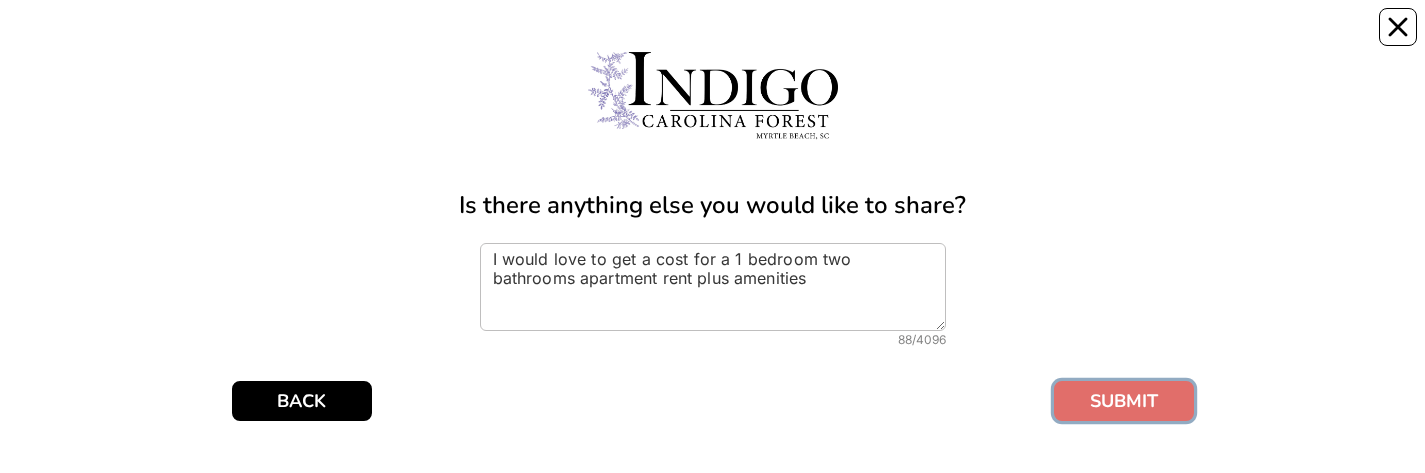 click on "SUBMIT" at bounding box center [1124, 401] 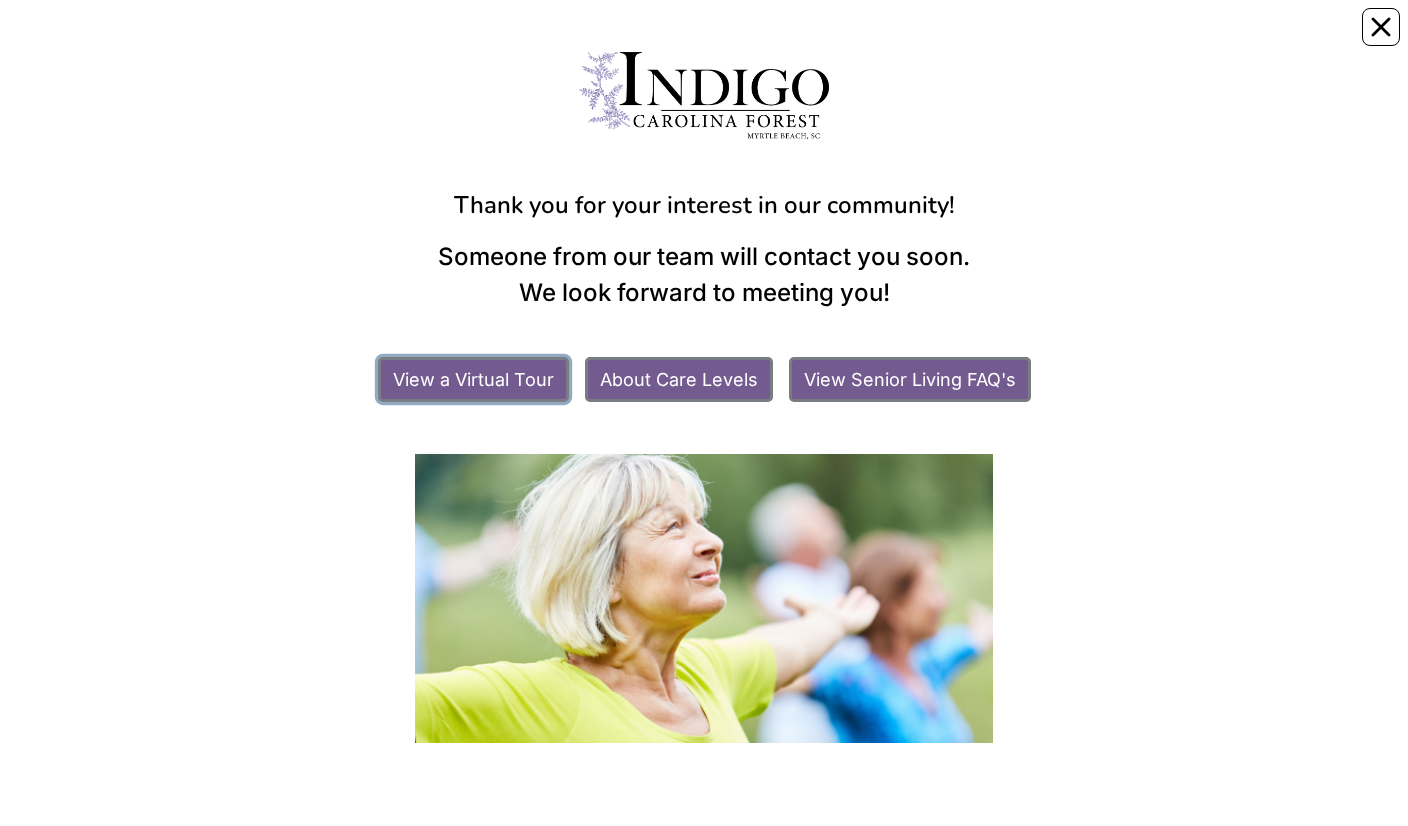click on "View a Virtual Tour" at bounding box center [473, 379] 